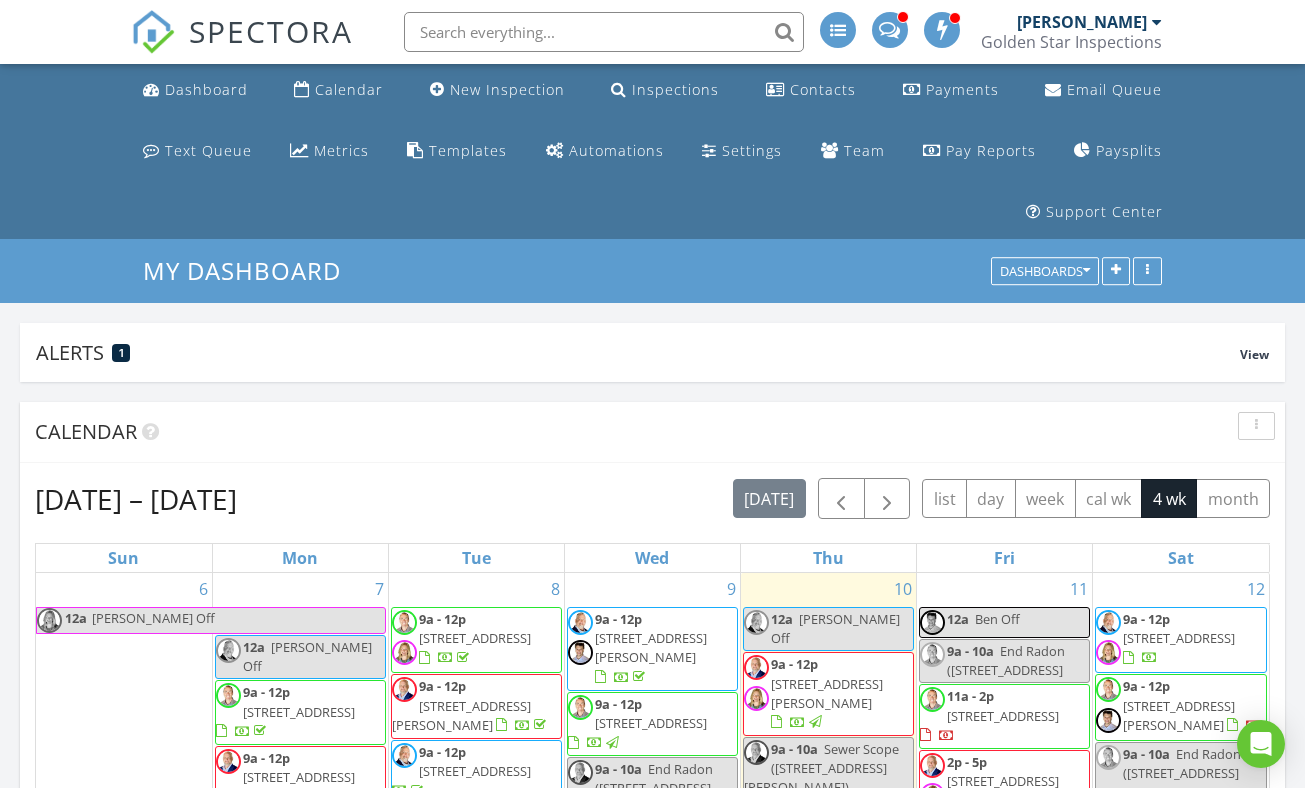 scroll, scrollTop: 471, scrollLeft: 0, axis: vertical 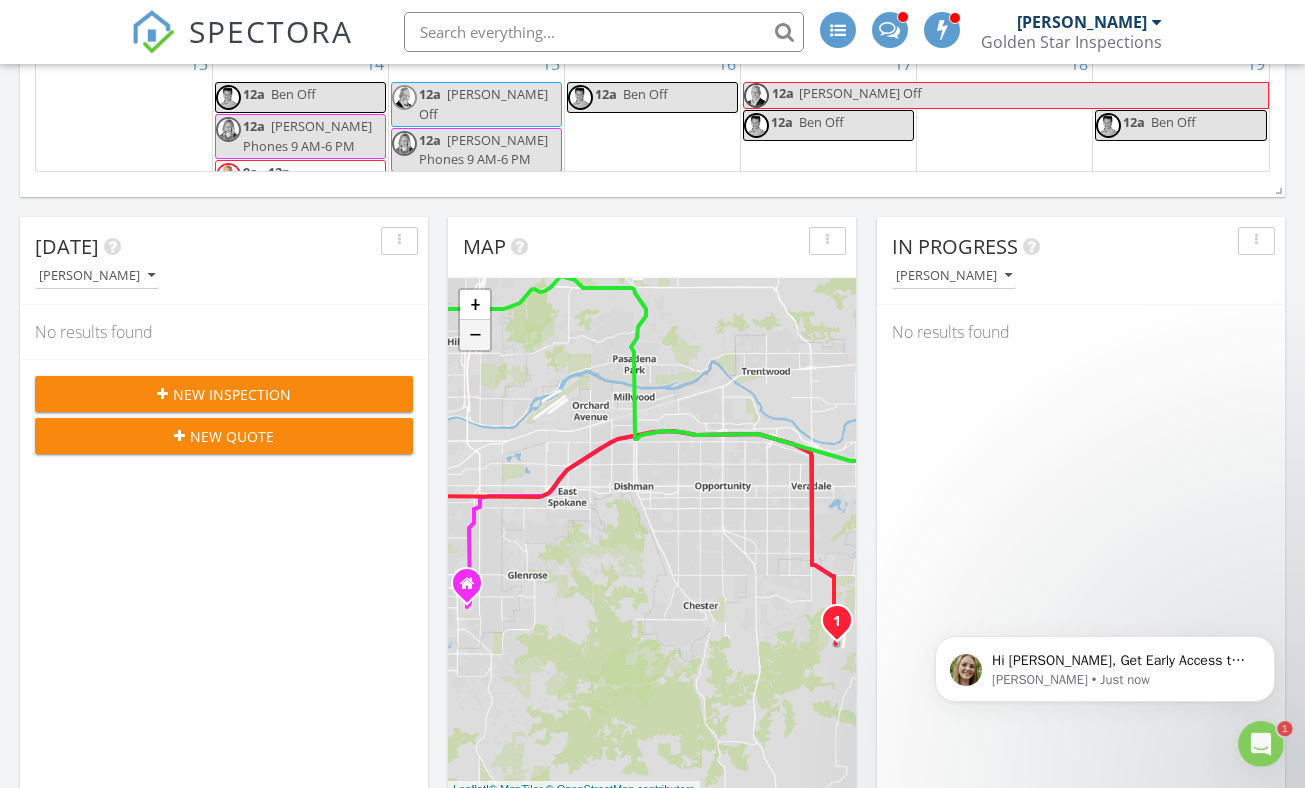 click on "−" at bounding box center (475, 335) 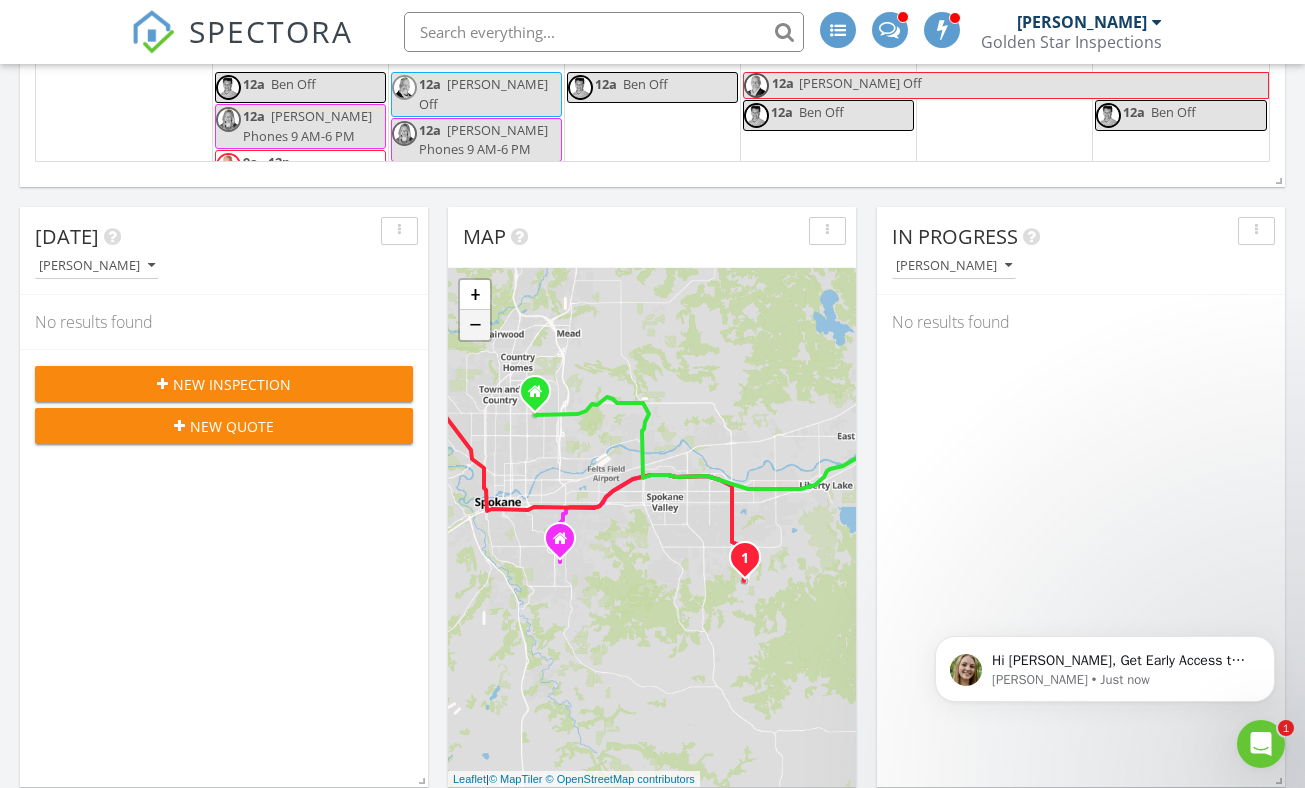 click on "1 1 2 3 1 + − Spokane Valley Freeway, South Conklin Road 24.9 km, 33 min Head north 55 m Turn right 150 m Turn right 80 m Turn left 150 m Continue onto South Ray Street 2.5 km Go straight onto Ray Place 350 m Continue onto South Thor Street 450 m Continue slightly right onto East Hartson Avenue 200 m Turn left onto South Freya Street 400 m Turn right onto East 3rd Avenue 200 m Take the ramp 150 m Merge left onto I 90 10 km Take the ramp towards Sullivan Road 700 m Turn right onto North Sullivan Road 4 km Turn left onto East Saltese Road 900 m Turn right onto South Conklin Road 1.5 km Turn right onto South Conklin Road 900 m You have arrived at your destination, on the left 0 m South Ray Street, South Conklin Road 22.2 km, 33 min Head north 55 m Turn right 150 m Turn right 80 m Turn left 150 m Continue onto South Ray Street 2.5 km Go straight onto Ray Place 350 m Continue onto South Thor Street 450 m Continue slightly right onto East Hartson Avenue 200 m Turn left onto South Freya Street 400 m 200 m 150 m" at bounding box center (652, 527) 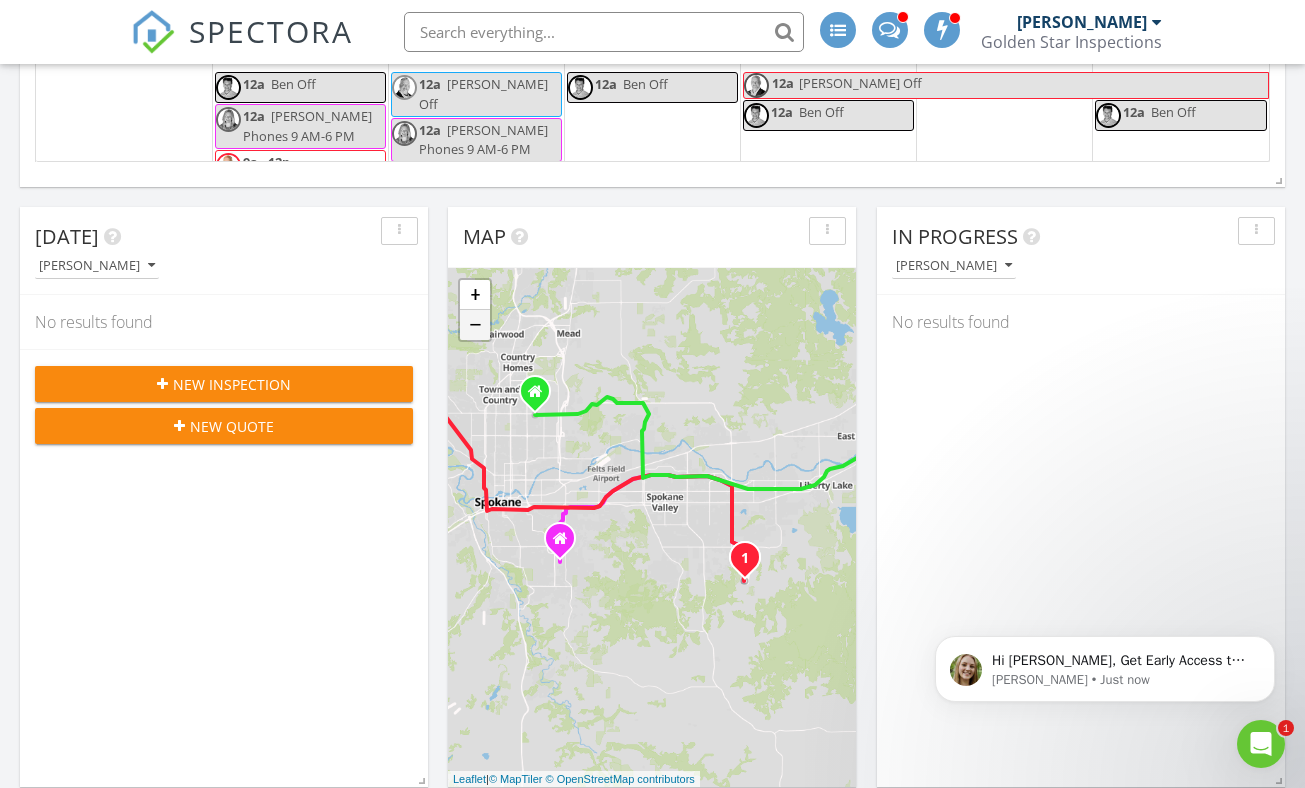 click on "−" at bounding box center [475, 325] 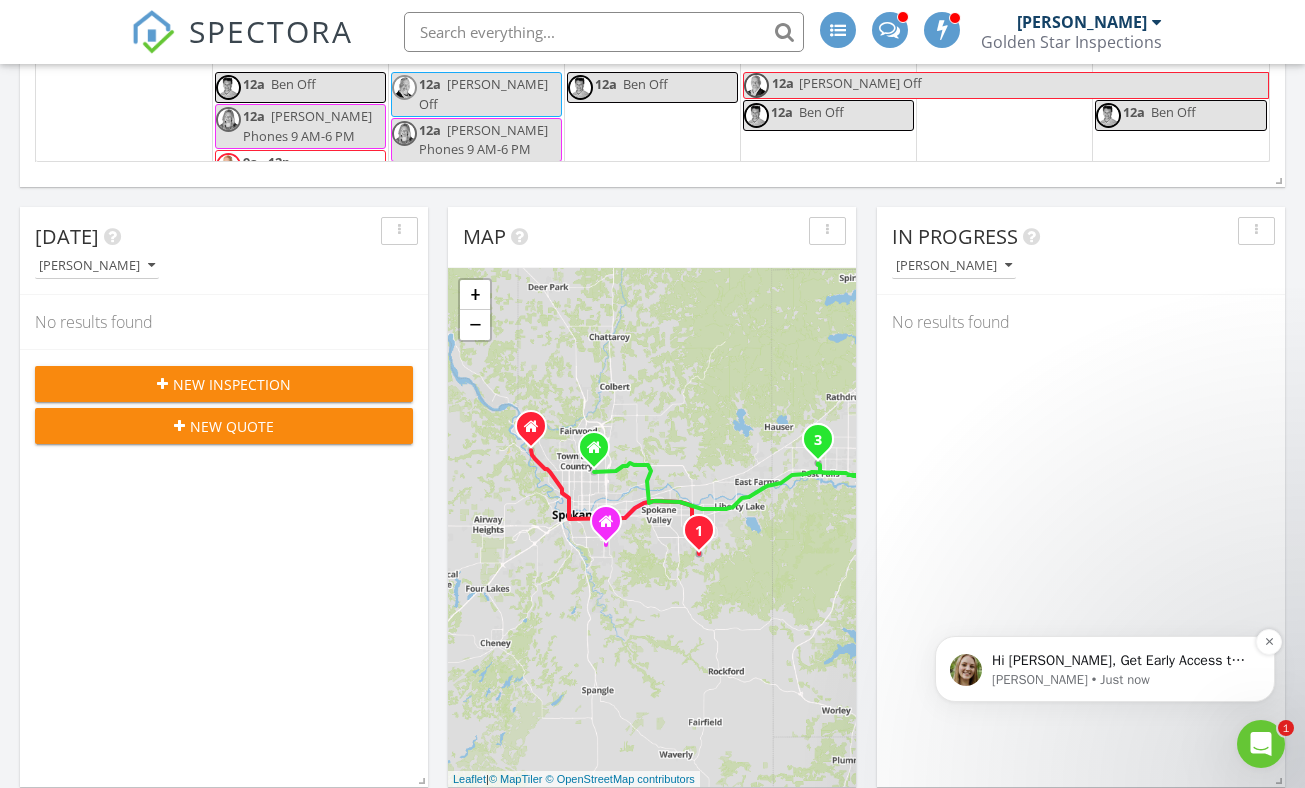 click on "Hi Aaron, Get Early Access to New Report Writing Features &amp; Updates Want to be the first to try Spectora’s latest updates? Join our early access group and be the first to use new features before they’re released. Features and updates coming soon that you will get early access to include: Update: The upgraded Rapid Fire Camera, New: Photo preview before adding images to a report, New: The .5 camera lens" at bounding box center [1121, 661] 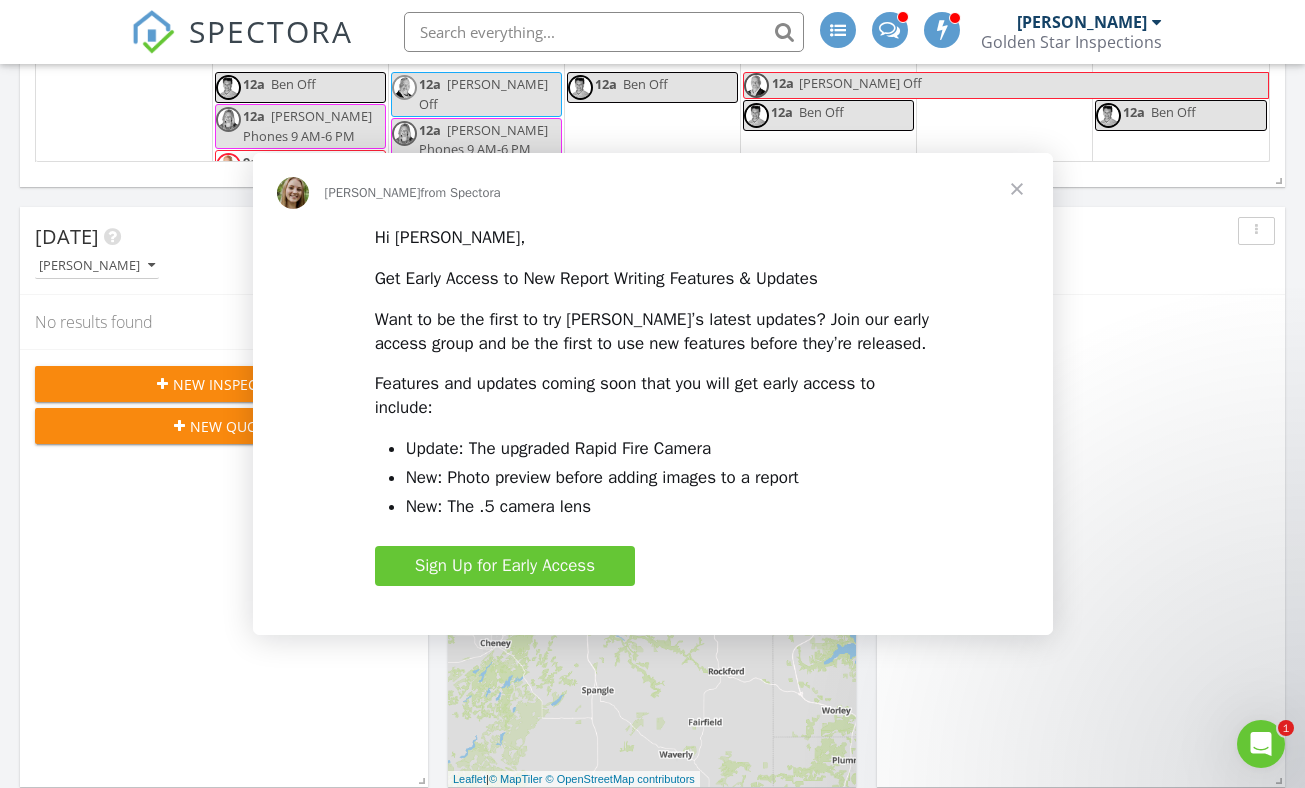 scroll, scrollTop: 0, scrollLeft: 0, axis: both 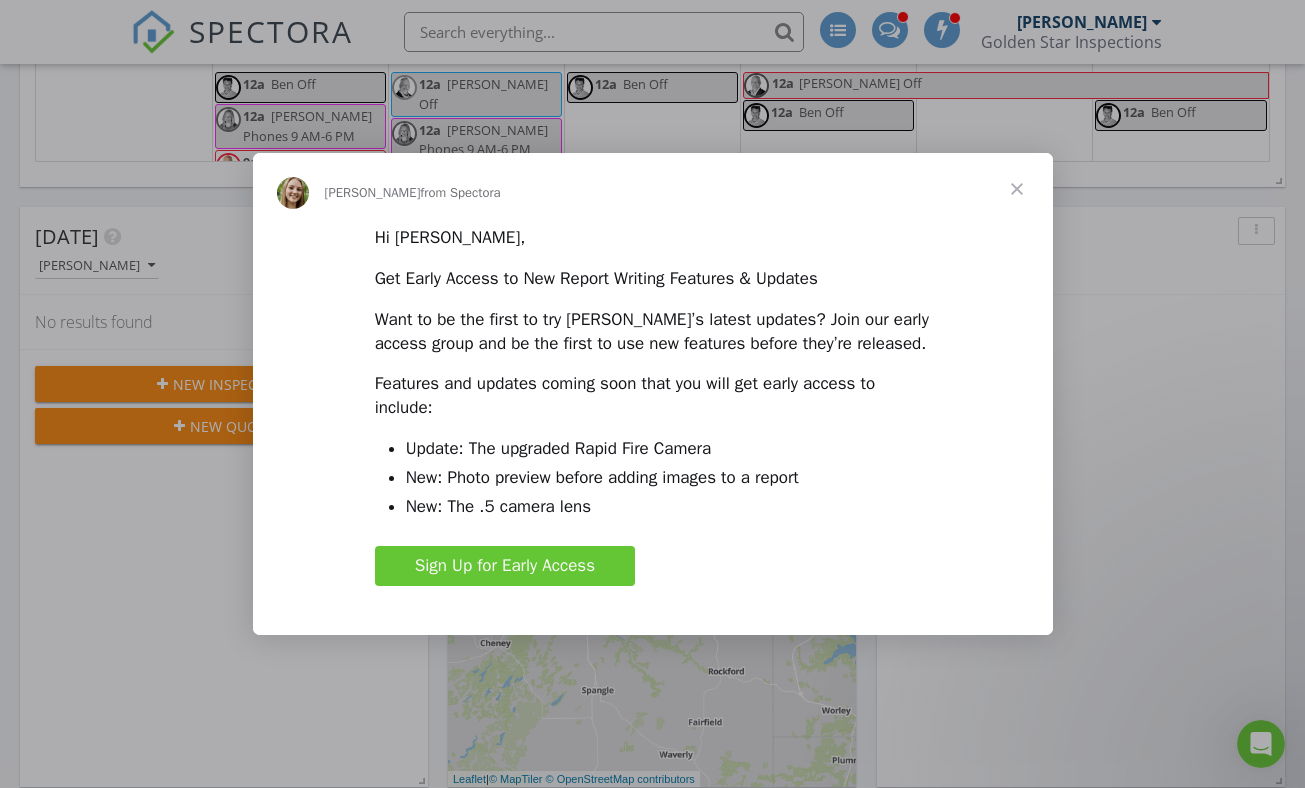 click at bounding box center [1017, 189] 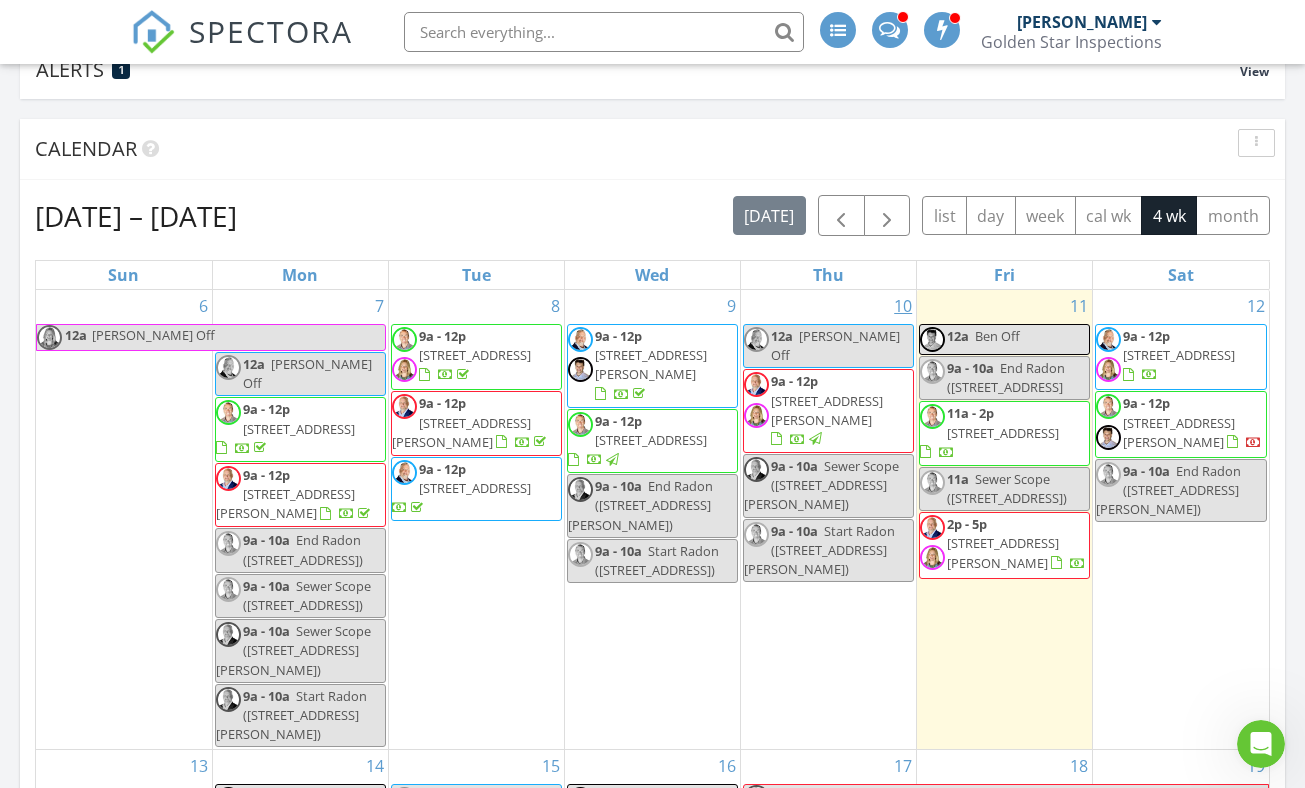 scroll, scrollTop: 284, scrollLeft: 0, axis: vertical 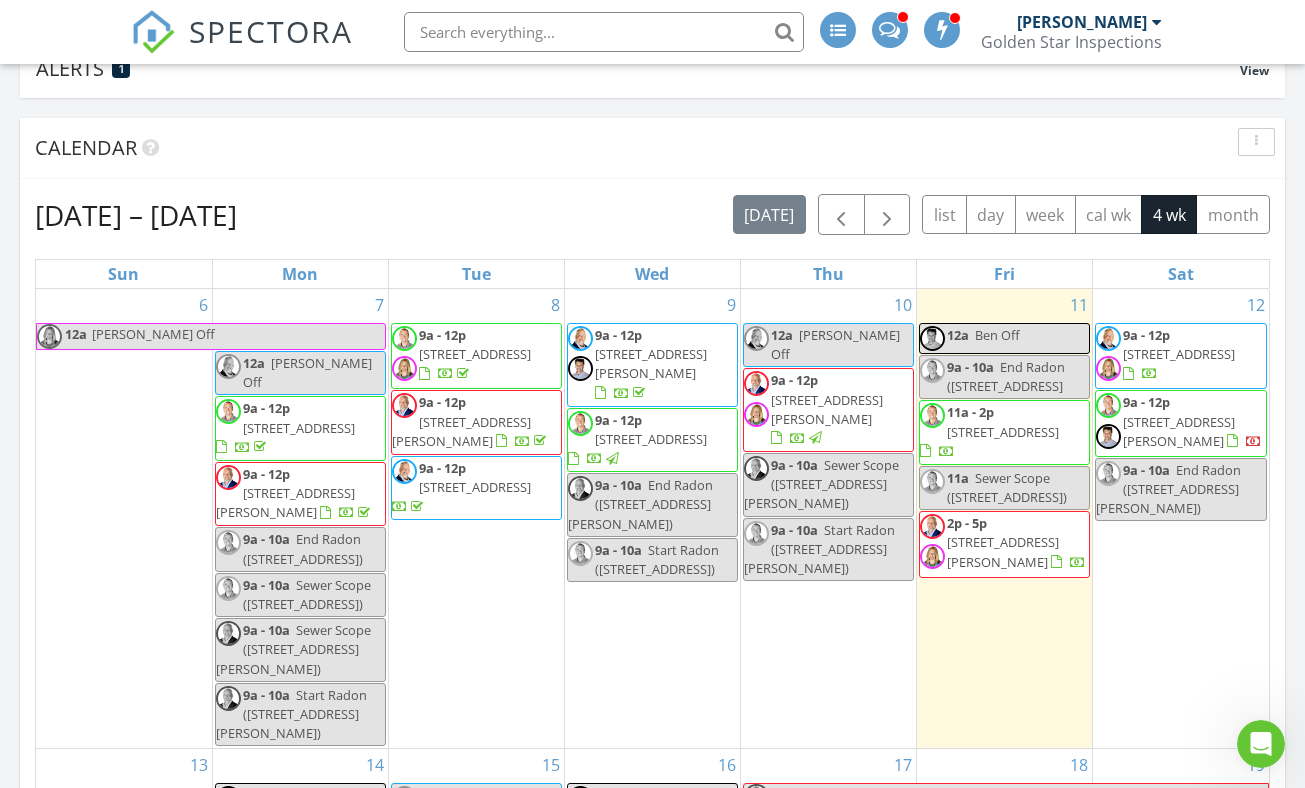 click on "[STREET_ADDRESS]" at bounding box center (1003, 432) 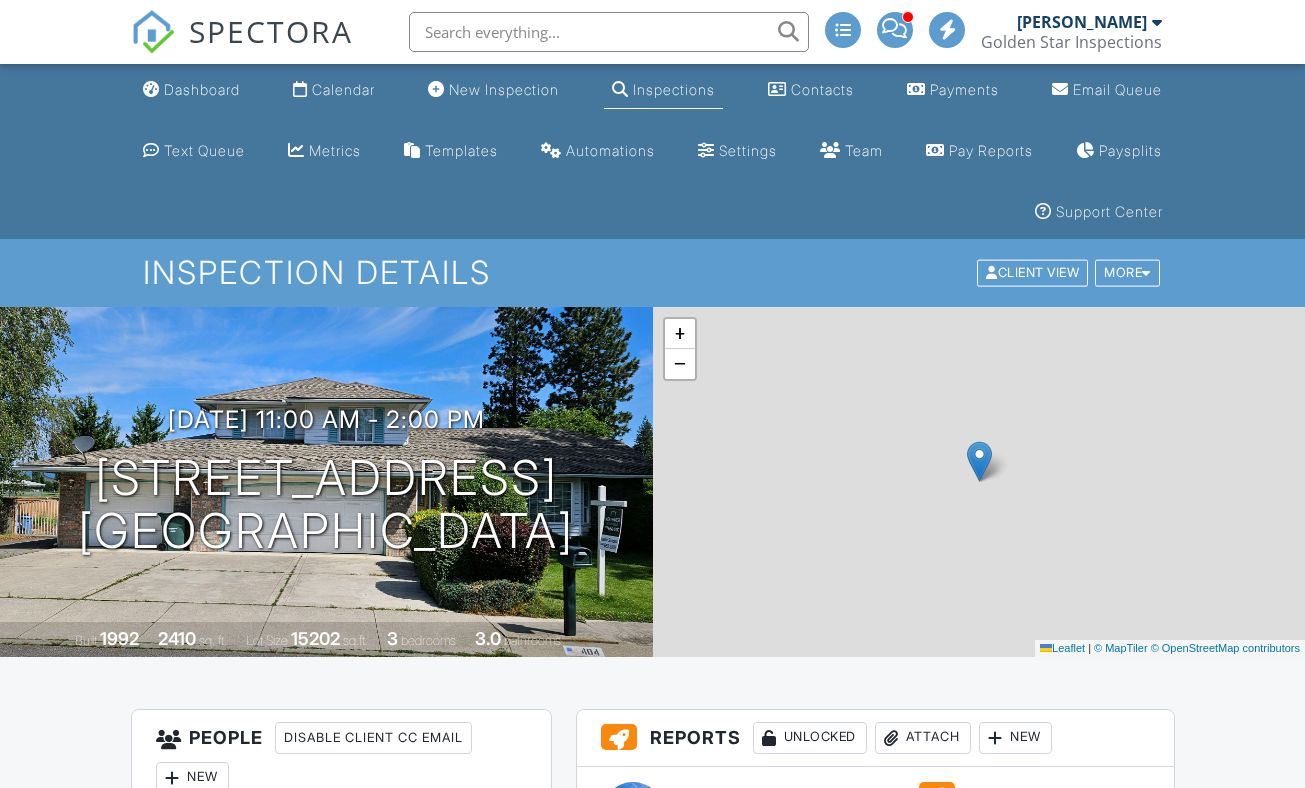 scroll, scrollTop: 0, scrollLeft: 0, axis: both 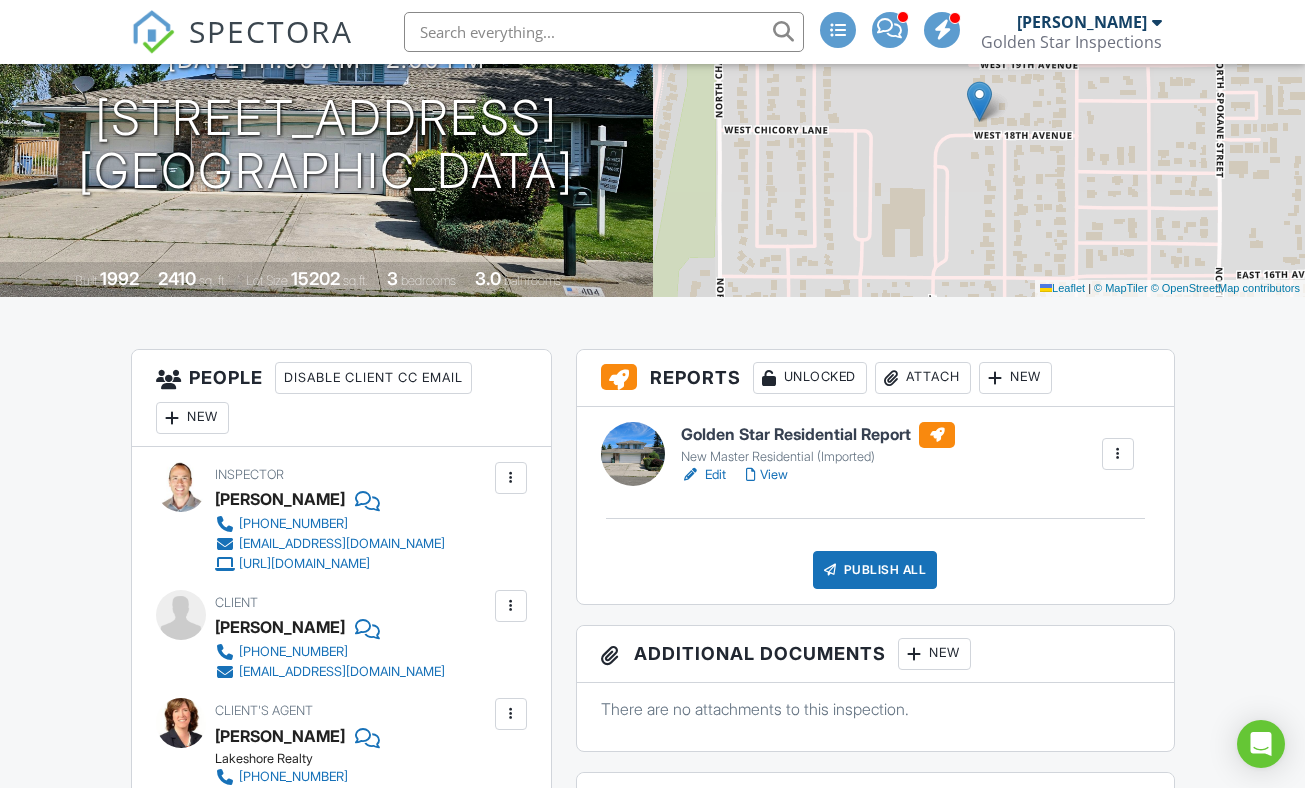 click on "View" at bounding box center [767, 475] 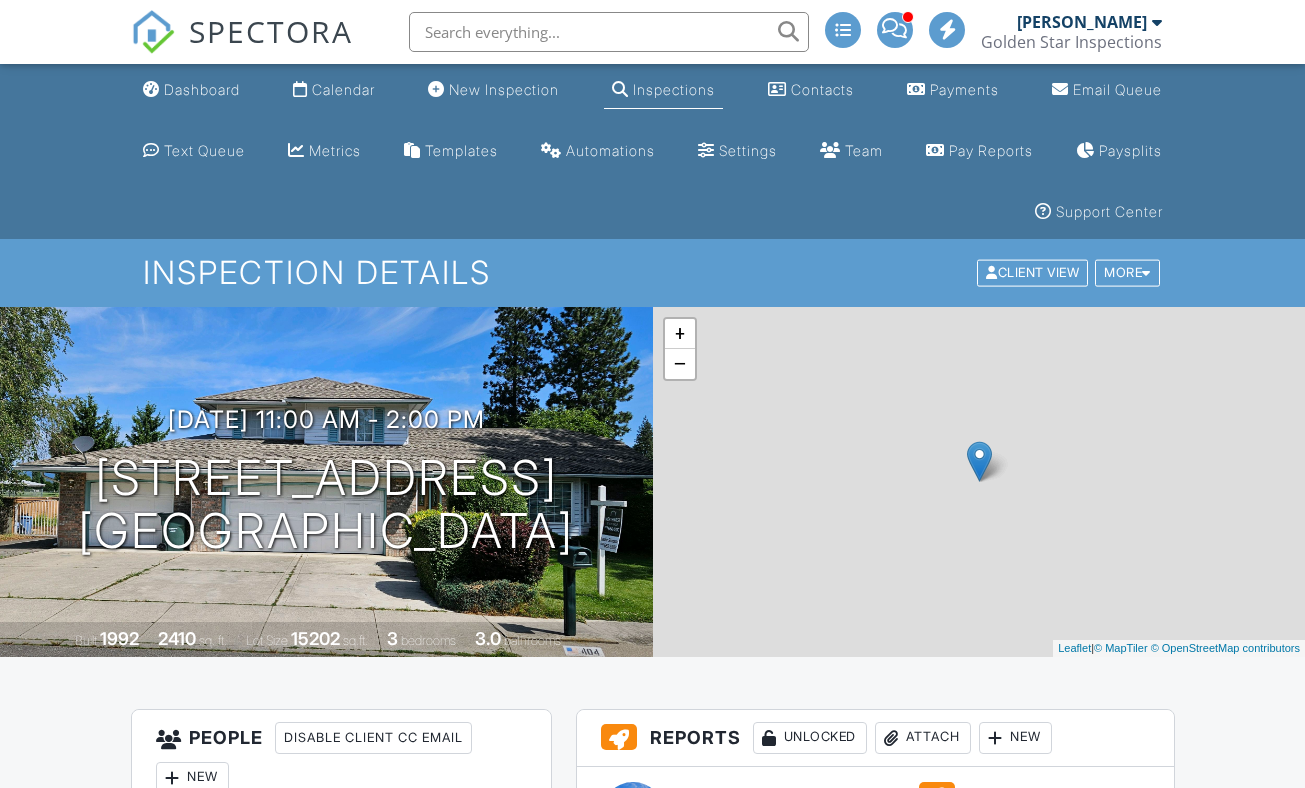 scroll, scrollTop: 0, scrollLeft: 0, axis: both 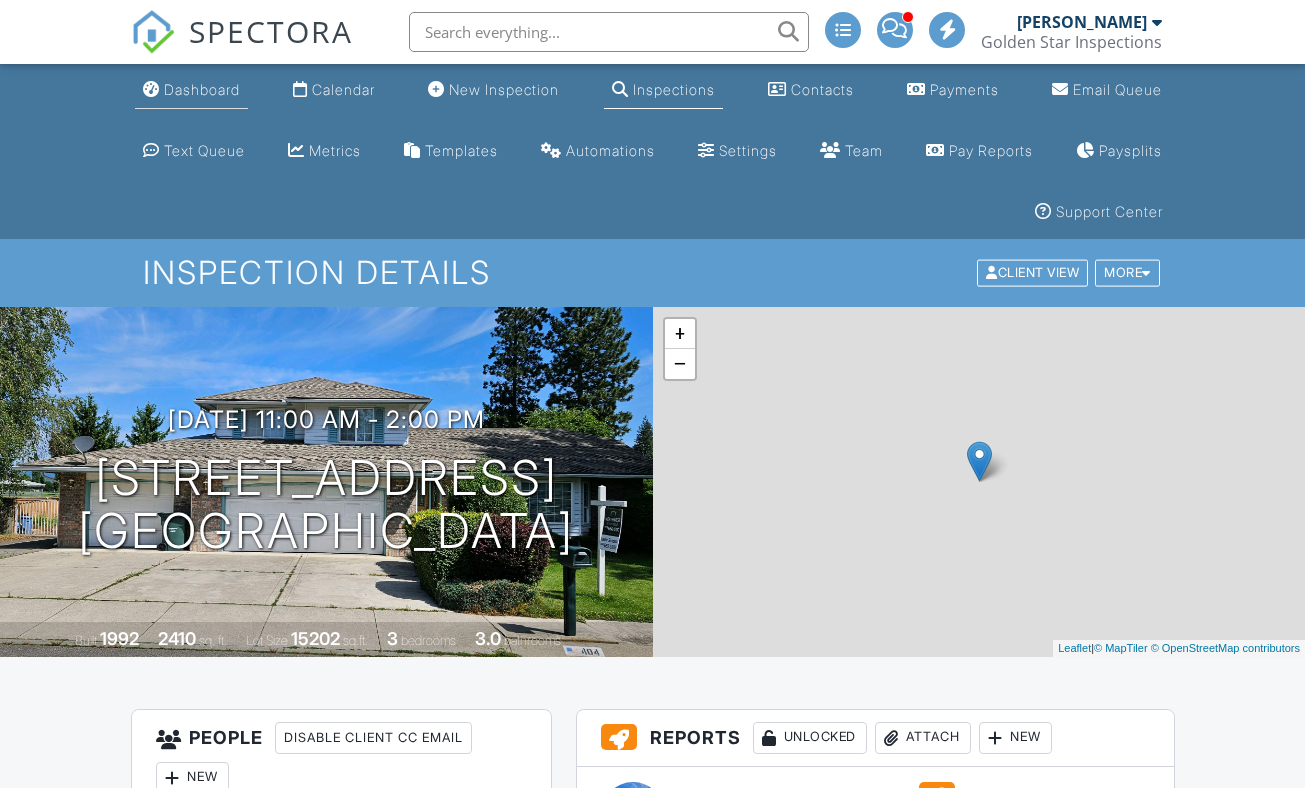 click on "Dashboard" at bounding box center [191, 90] 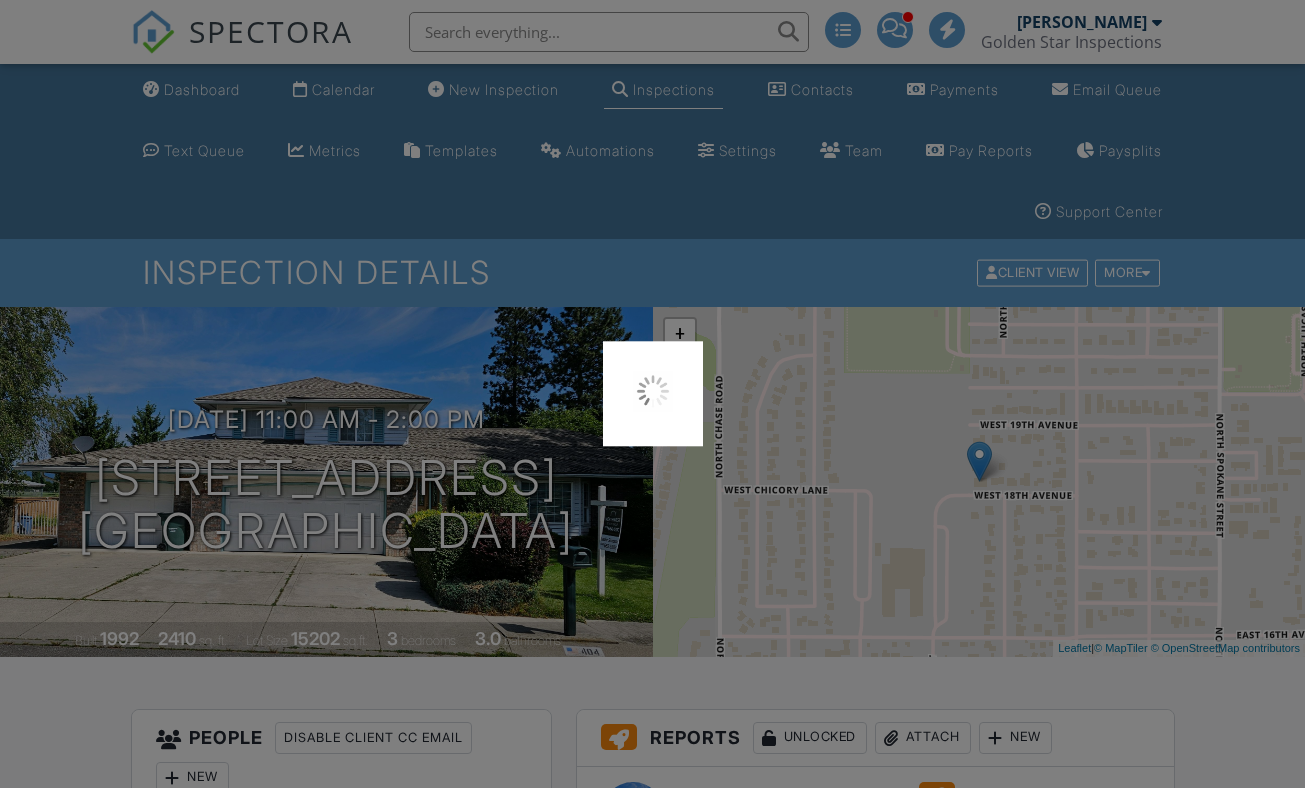 scroll, scrollTop: 0, scrollLeft: 0, axis: both 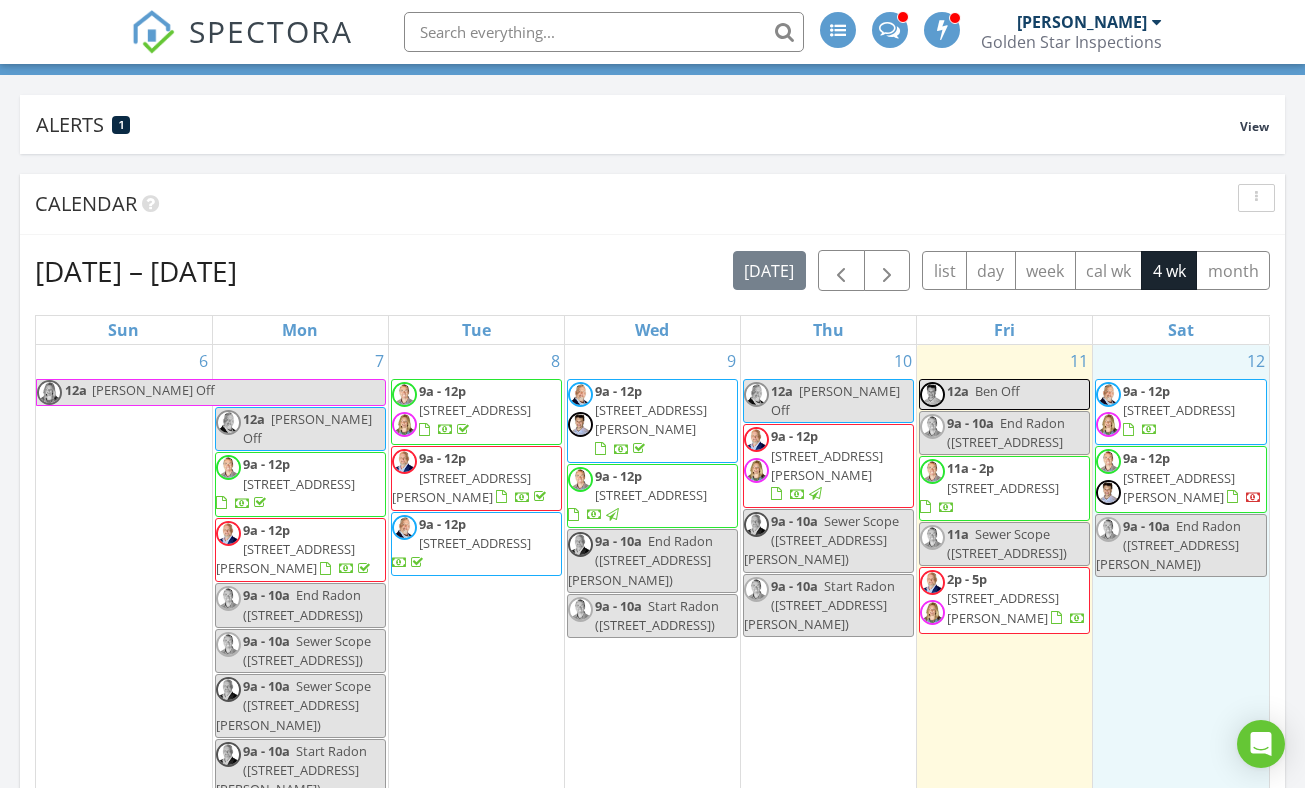 click on "12
9a - 12p
[STREET_ADDRESS]
9a - 12p
[STREET_ADDRESS][PERSON_NAME]
9a - 10a
End Radon ([STREET_ADDRESS][PERSON_NAME])" at bounding box center [1181, 574] 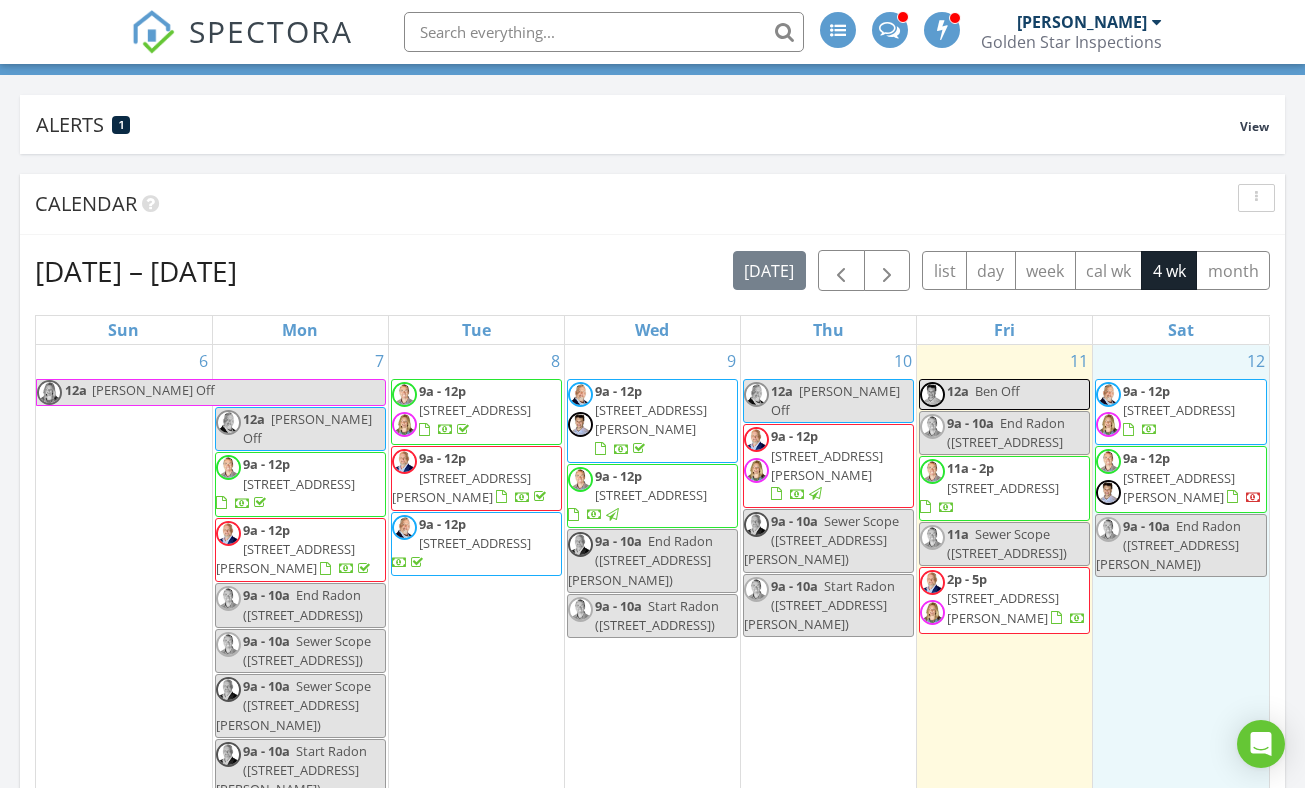 click on "Sewer Scope ([STREET_ADDRESS])" at bounding box center (1007, 543) 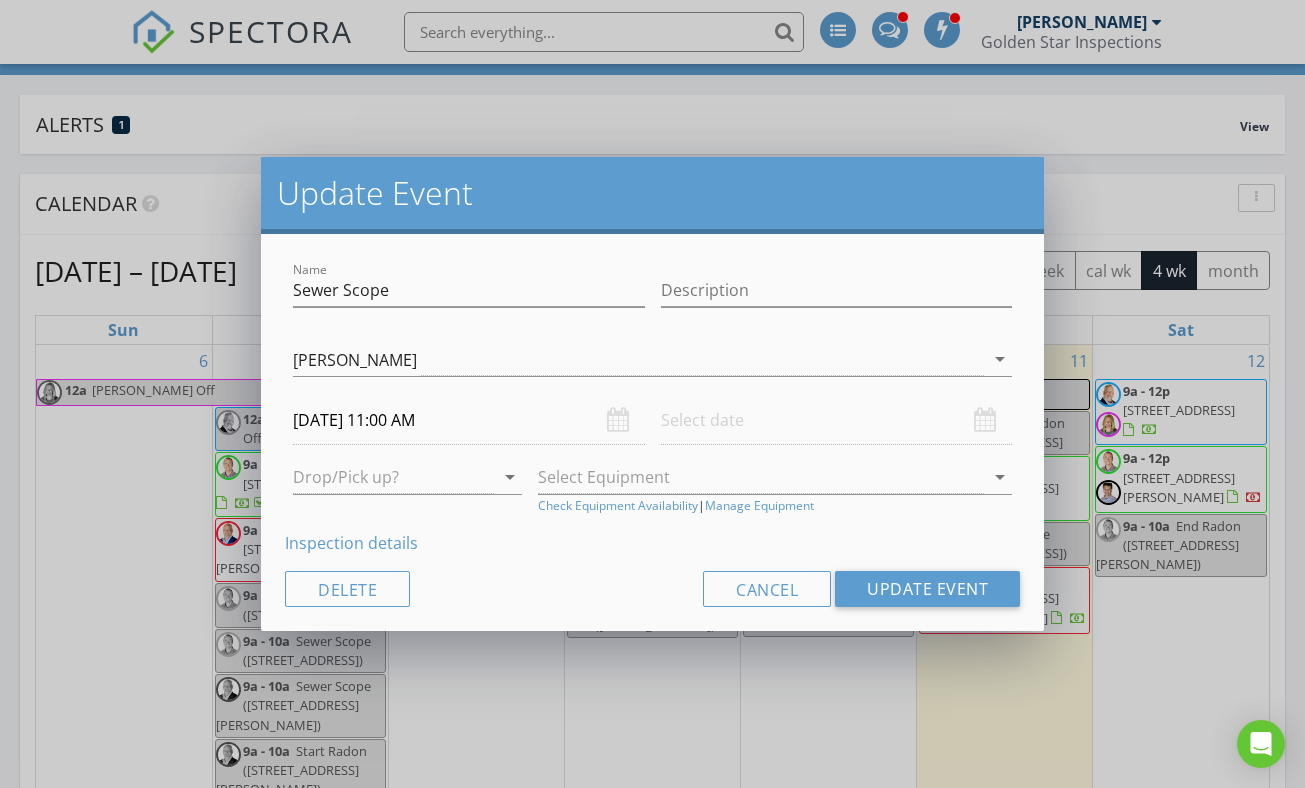 click on "Update Event   Name Sewer Scope   Description     [PERSON_NAME]   [PERSON_NAME]   [PERSON_NAME]   [PERSON_NAME]   [PERSON_NAME] [PERSON_NAME] arrow_drop_down     [DATE] 11:00 AM     arrow_drop_down   arrow_drop_down   Check Equipment Availability
|
Manage Equipment   Inspection details   Delete   Cancel   Update Event" at bounding box center [652, 394] 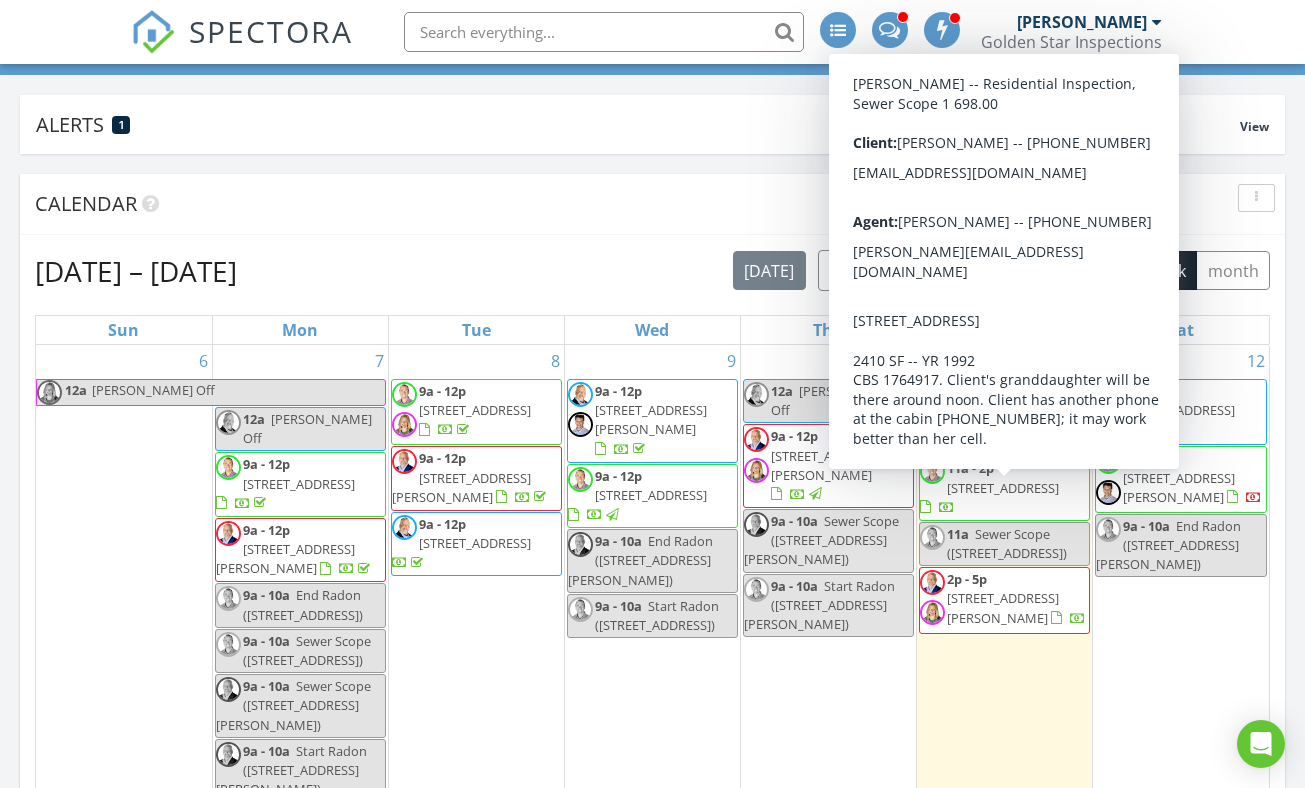 click on "404 W 18th Ave, Post Falls 83854" at bounding box center (1003, 488) 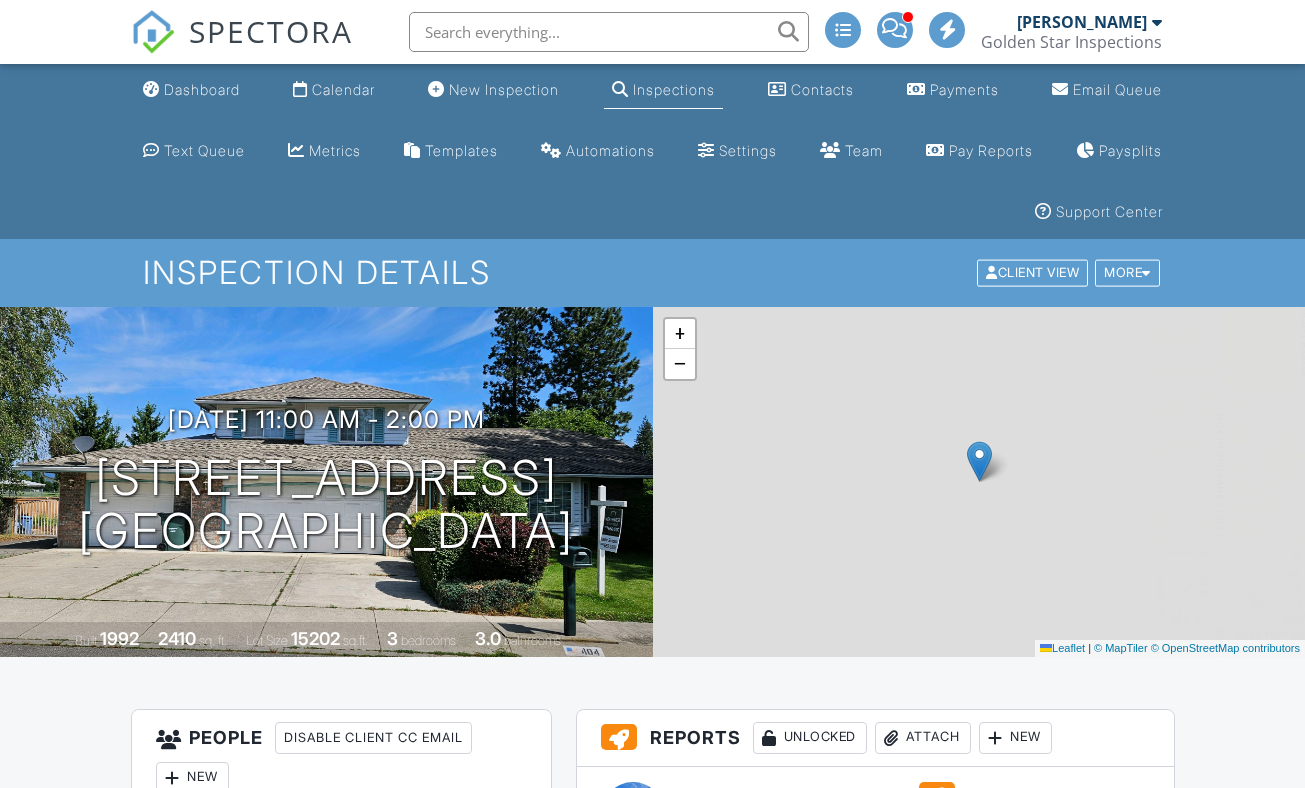 scroll, scrollTop: 0, scrollLeft: 0, axis: both 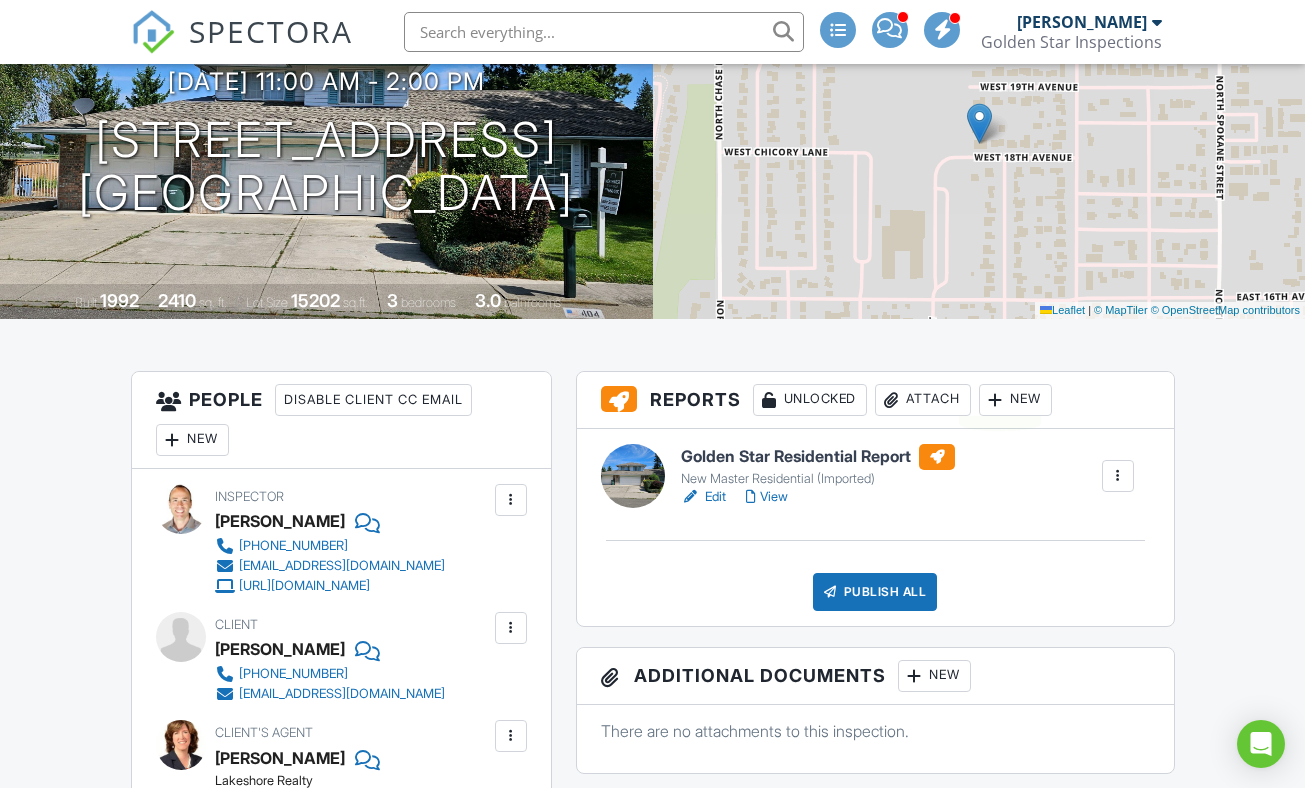 click at bounding box center [996, 400] 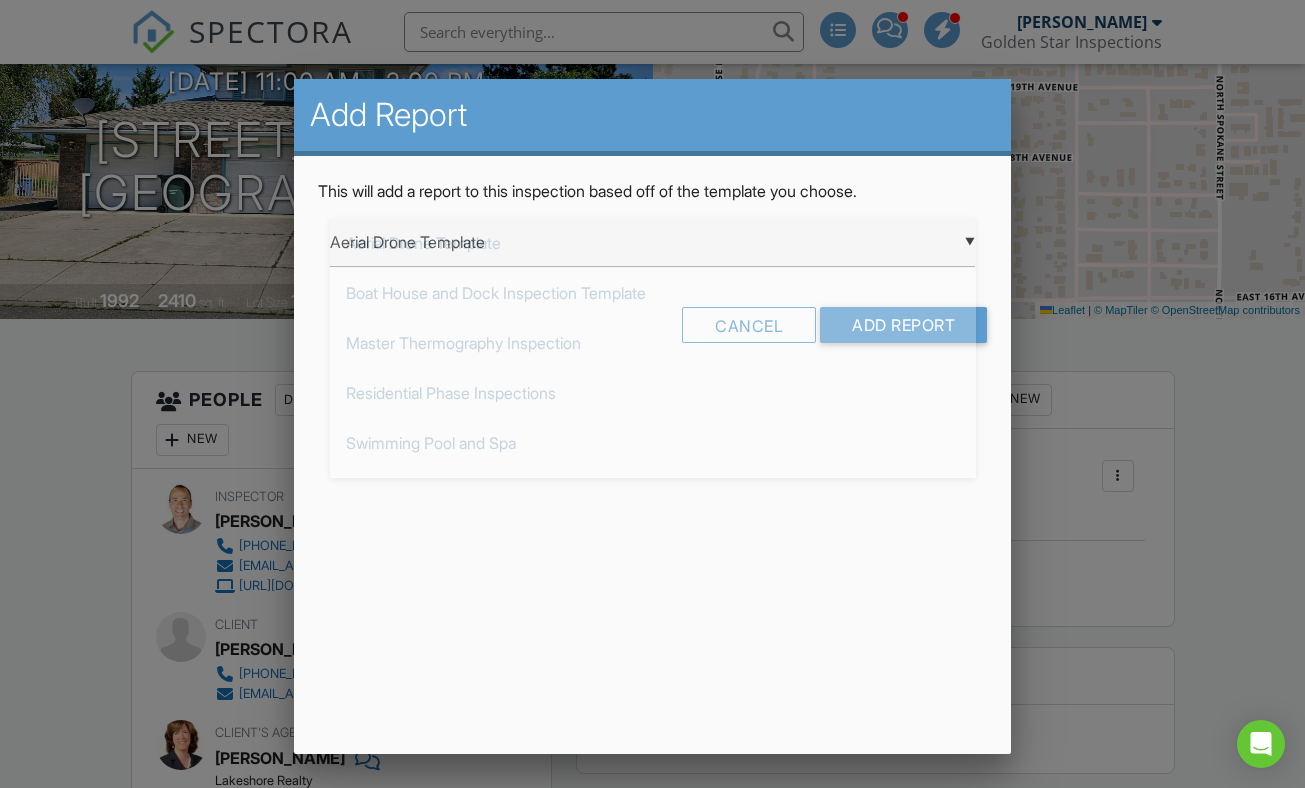 click on "▼ Aerial Drone Template Aerial Drone Template Boat House and Dock Inspection Template Master Thermography Inspection Residential Phase Inspections Swimming Pool and Spa Mold Inspection BPG (Builders Protection Group) Commercial Property Assessment Florida Citizens 4-Point Inspection Form Home Energy Report New Master Residential (Imported) Sewer Lateral Inspection Aerial Drone Template
Boat House and Dock Inspection Template
Master Thermography Inspection
Residential Phase Inspections
Swimming Pool and Spa
Mold Inspection
BPG (Builders Protection Group)
Commercial Property Assessment
Florida Citizens 4-Point Inspection Form
Home Energy Report
New Master Residential (Imported)
Sewer Lateral Inspection" at bounding box center [653, 242] 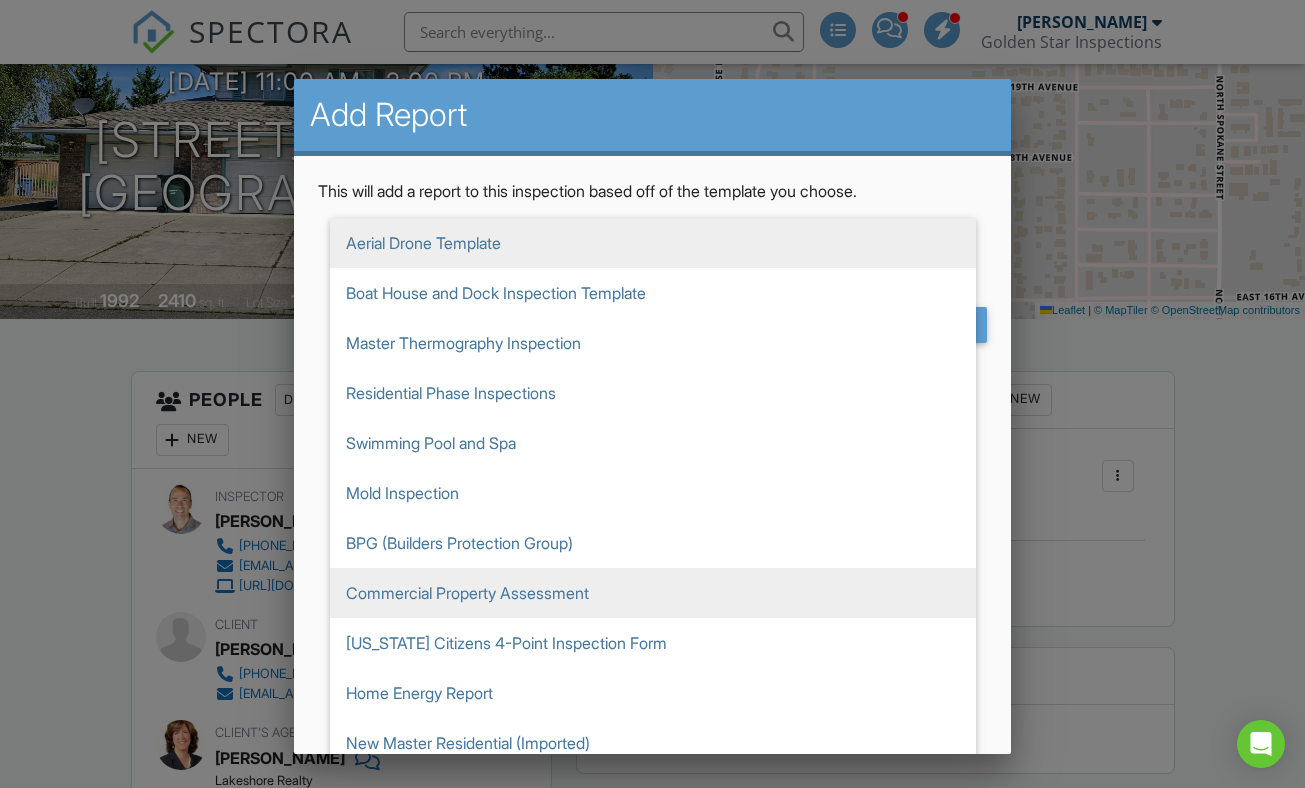 scroll, scrollTop: 30, scrollLeft: 0, axis: vertical 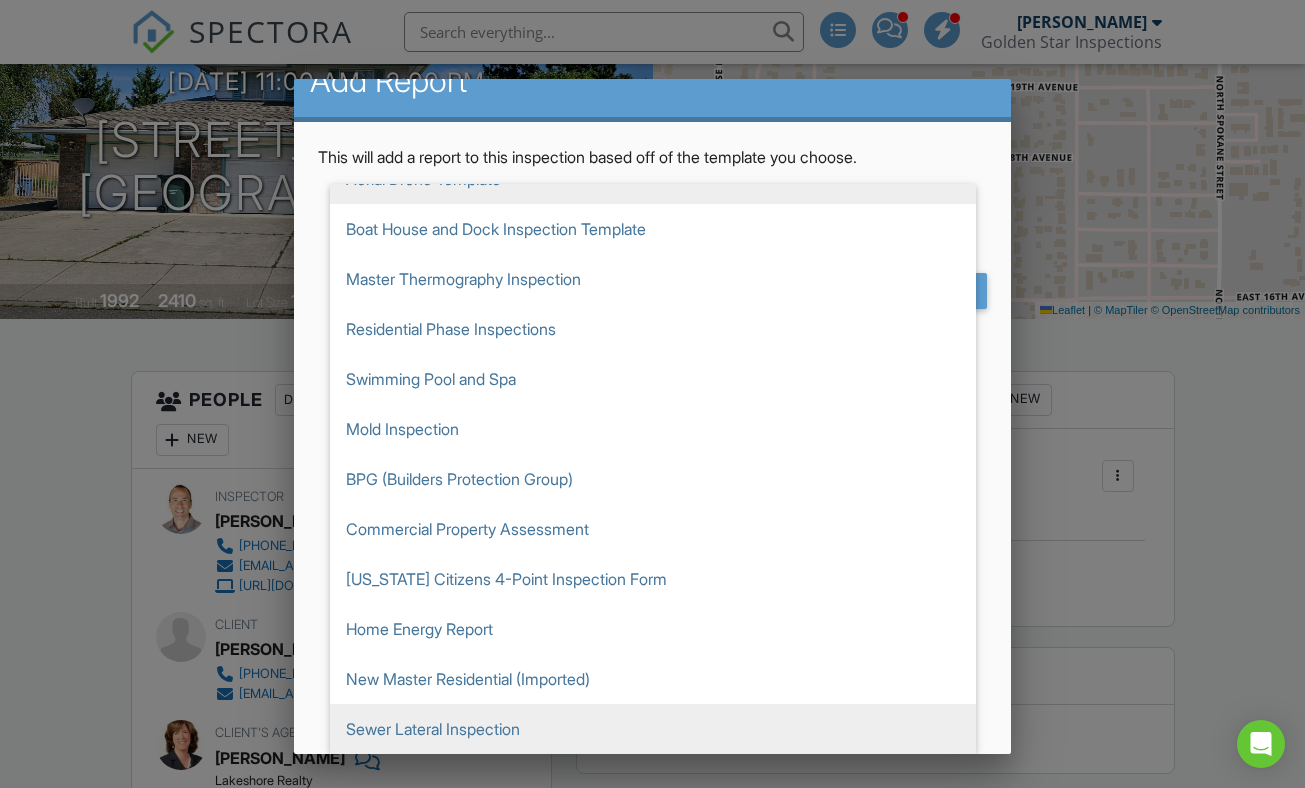 click on "Sewer Lateral Inspection" at bounding box center [653, 729] 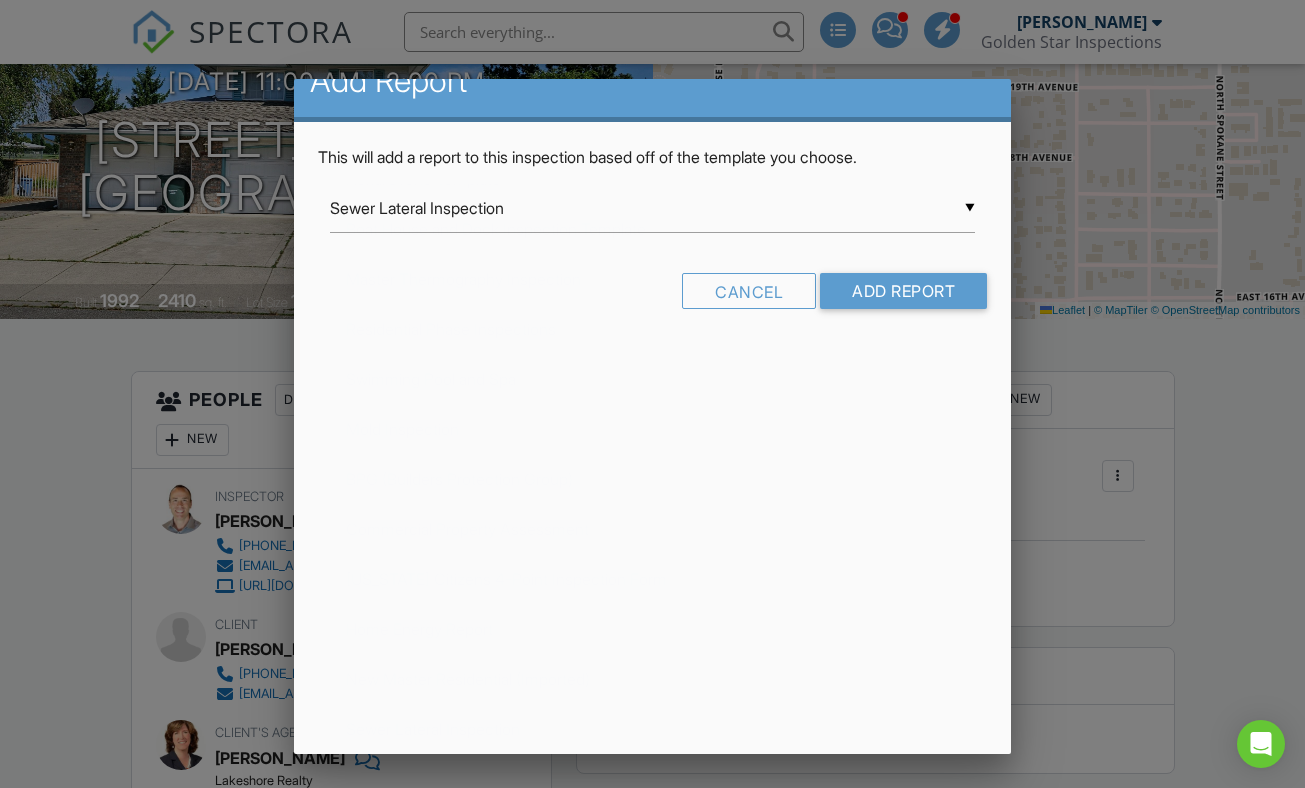 scroll, scrollTop: 0, scrollLeft: 0, axis: both 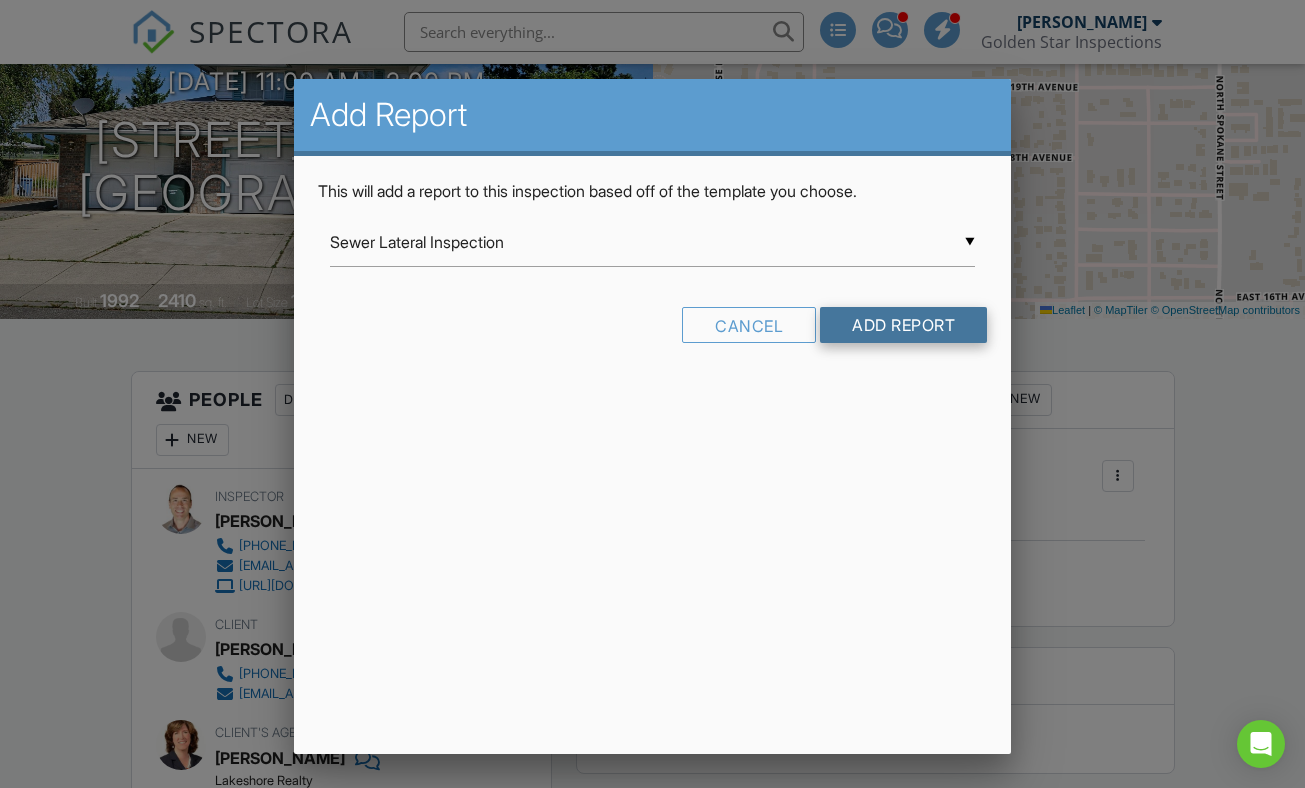 click on "Add Report" at bounding box center (903, 325) 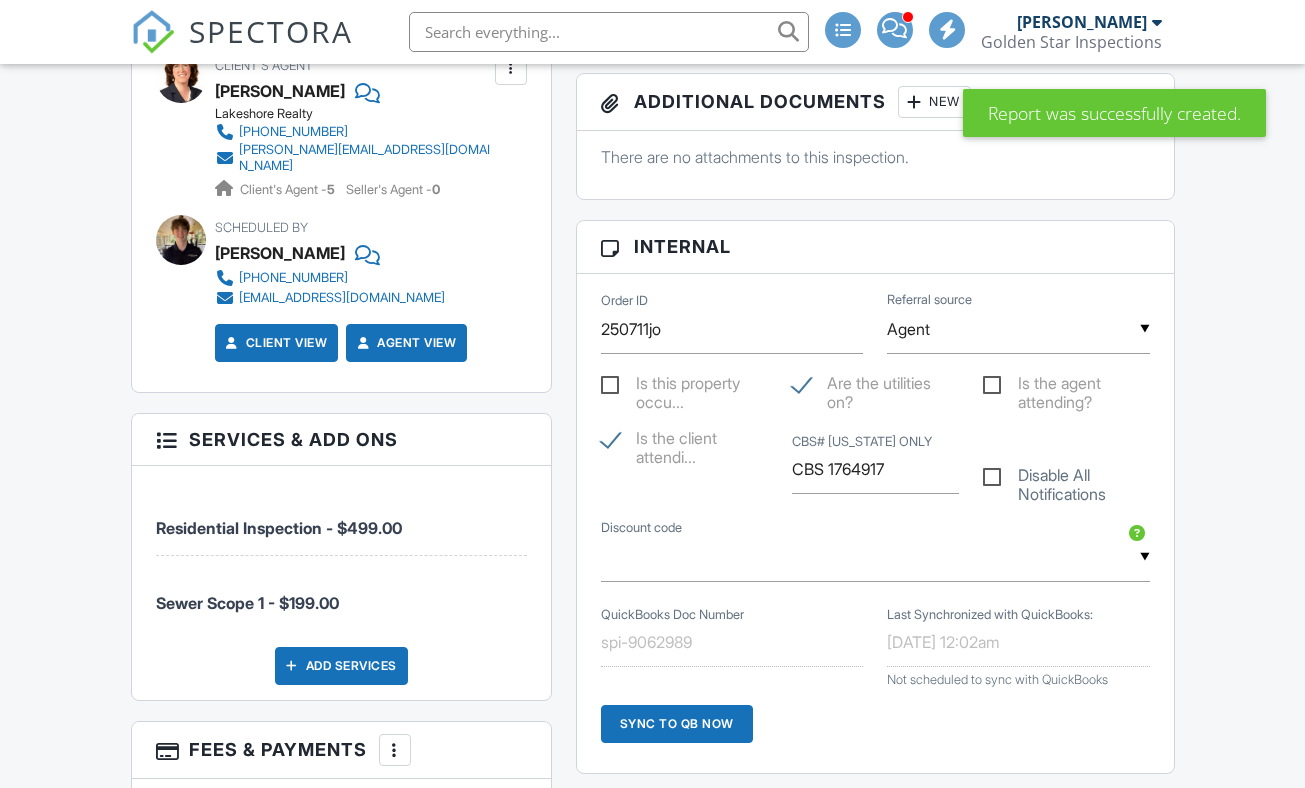 scroll, scrollTop: 85, scrollLeft: 0, axis: vertical 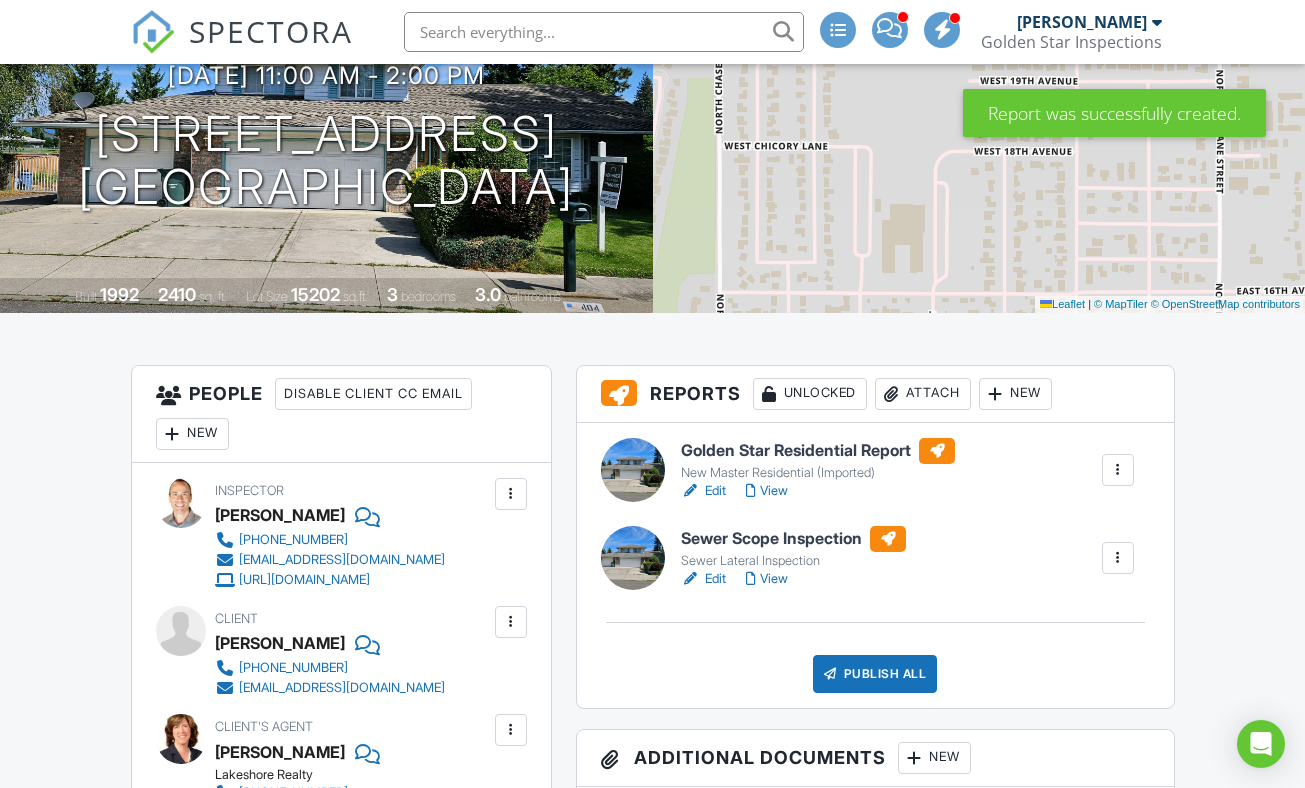 click on "Sewer Scope Inspection" at bounding box center [793, 539] 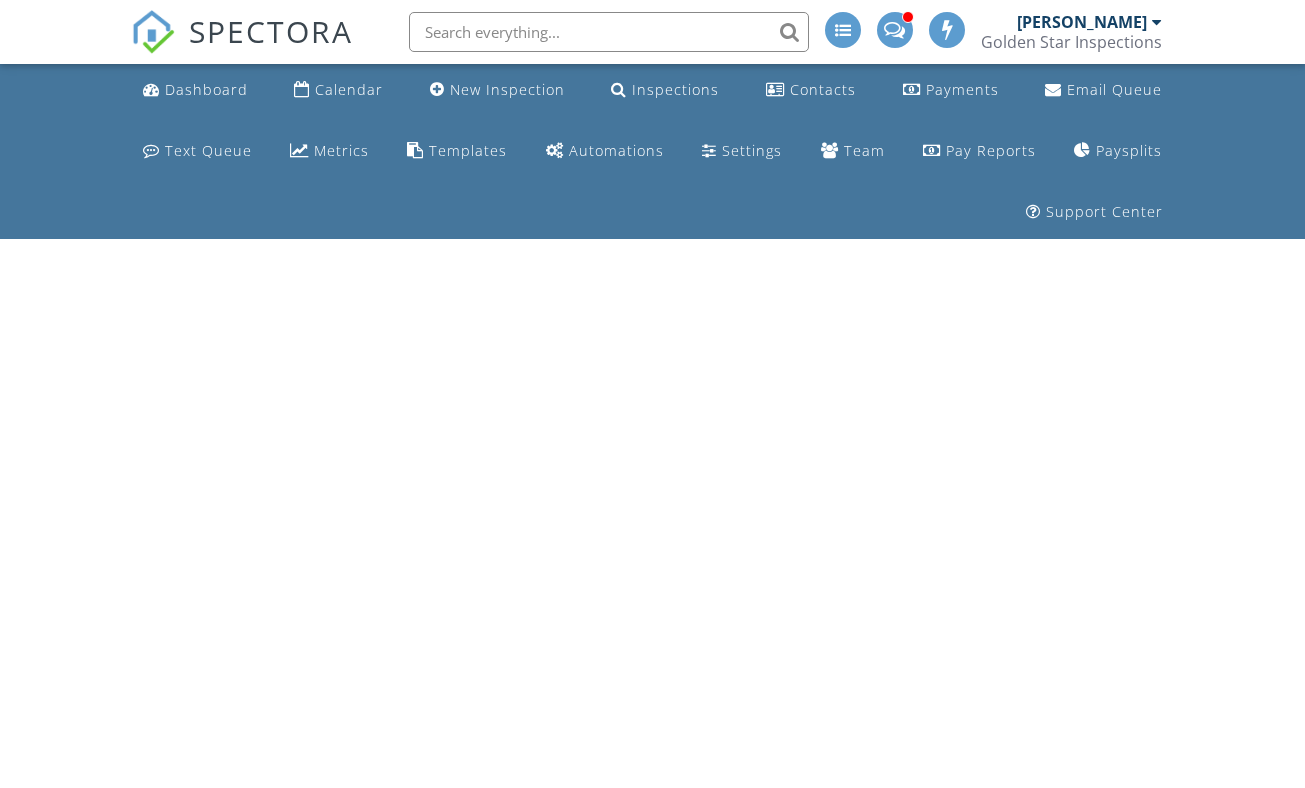scroll, scrollTop: 0, scrollLeft: 0, axis: both 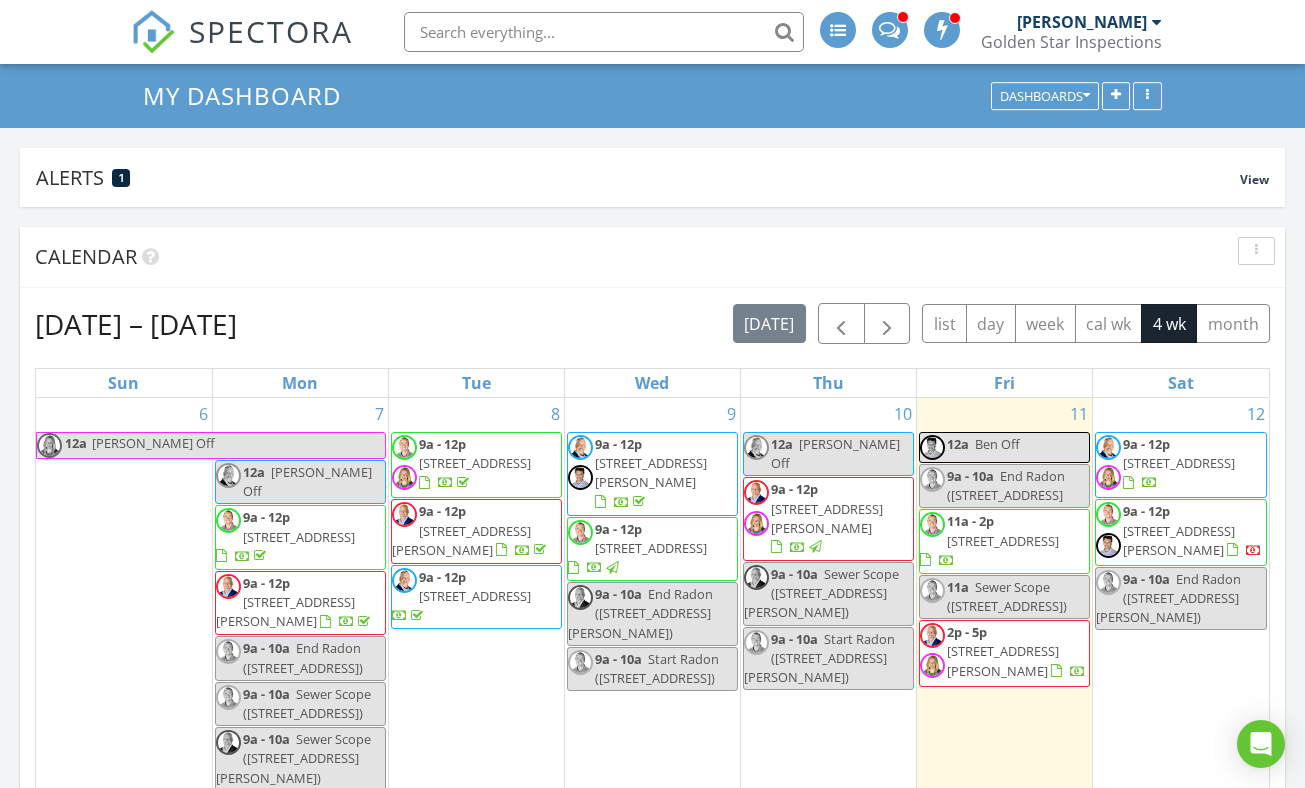 click on "404 W 18th Ave, Post Falls 83854" at bounding box center (1003, 541) 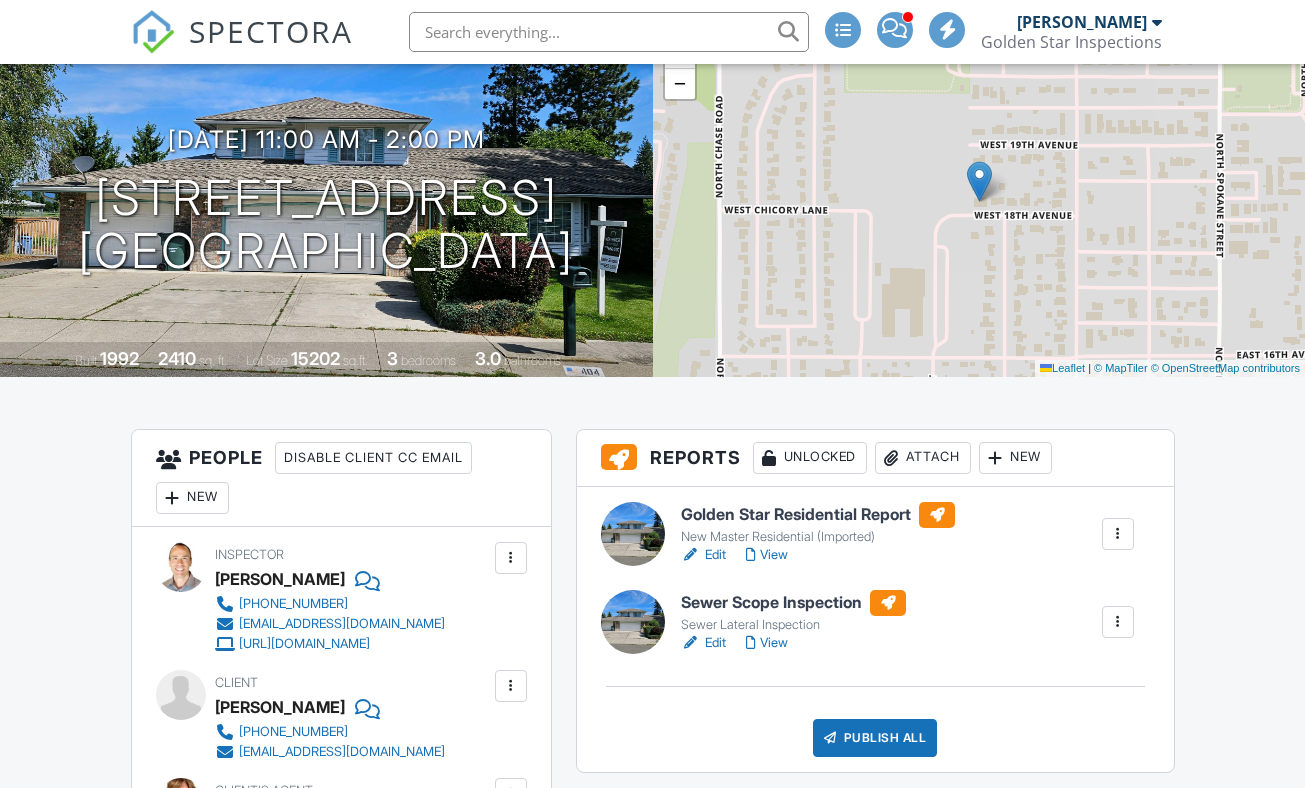 scroll, scrollTop: 280, scrollLeft: 0, axis: vertical 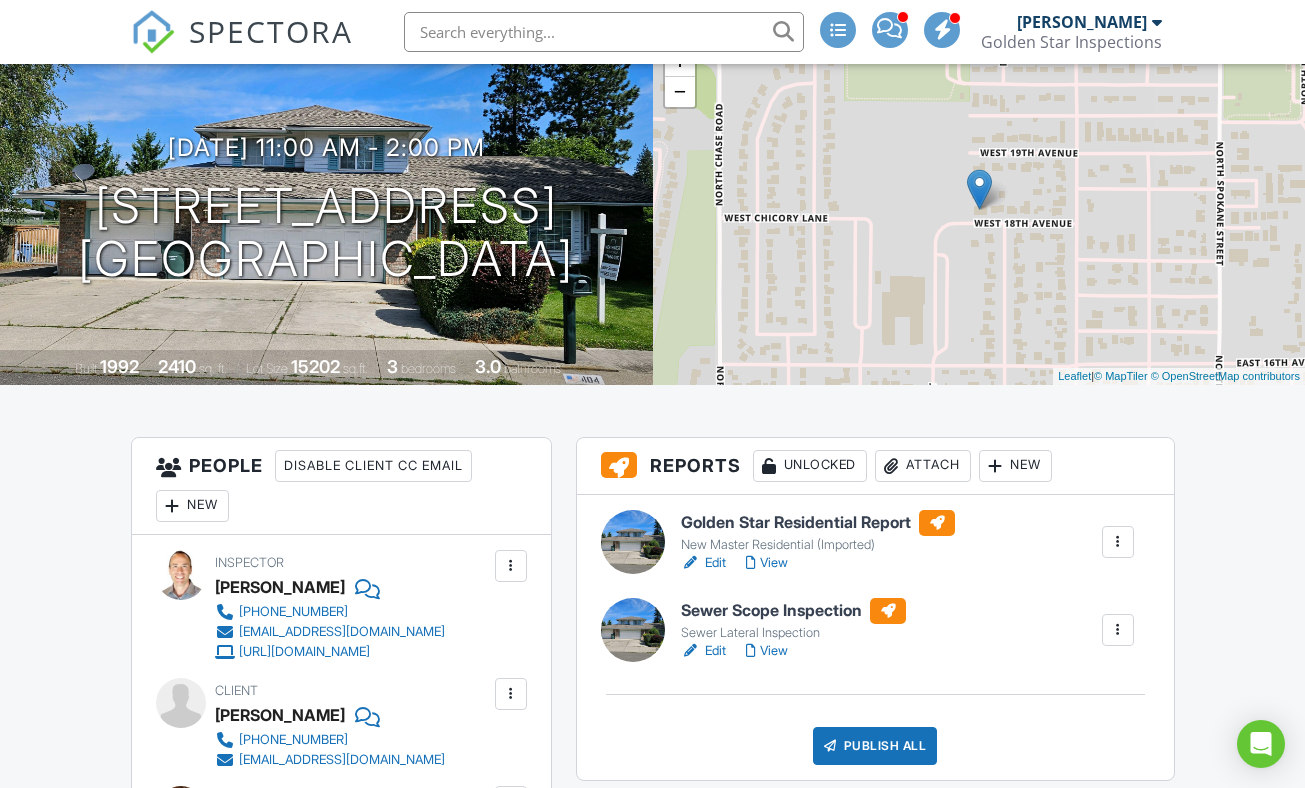 click on "Sewer Scope Inspection" at bounding box center (793, 611) 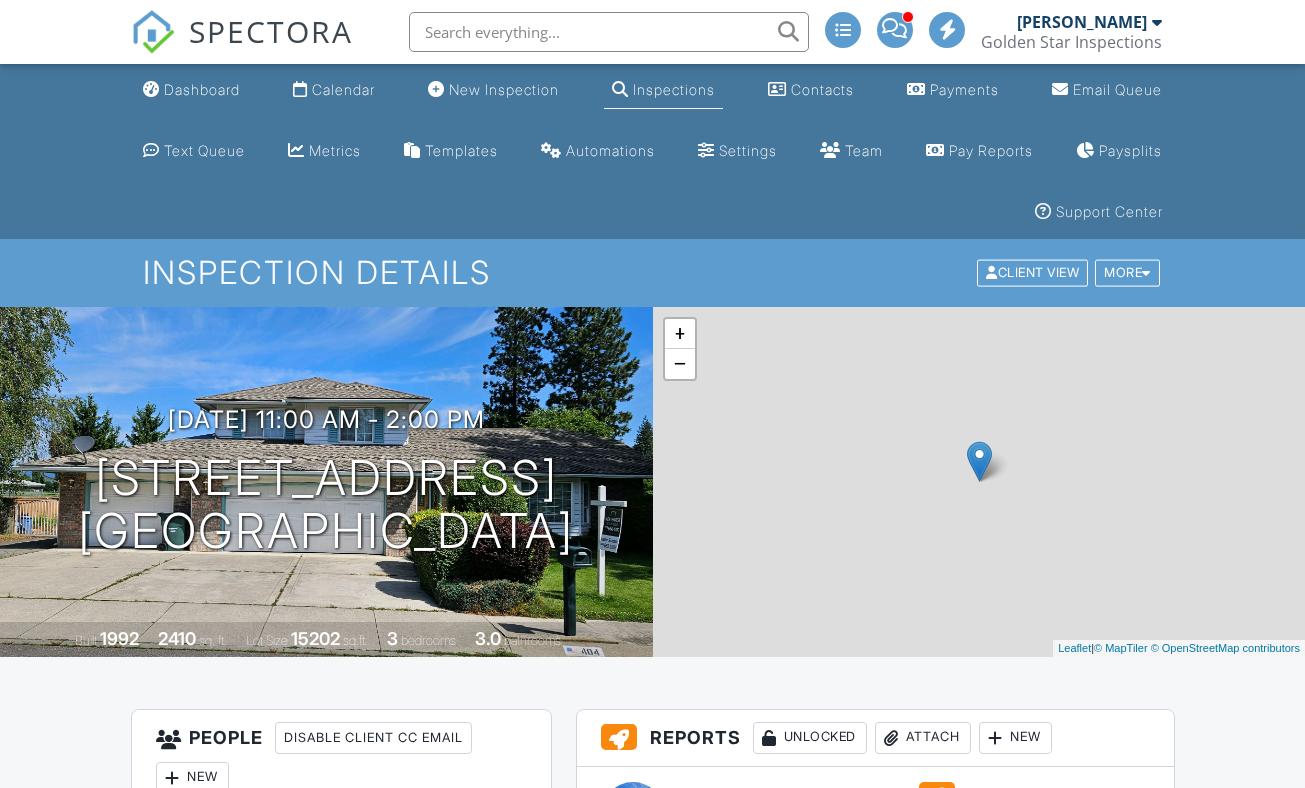 scroll, scrollTop: 0, scrollLeft: 0, axis: both 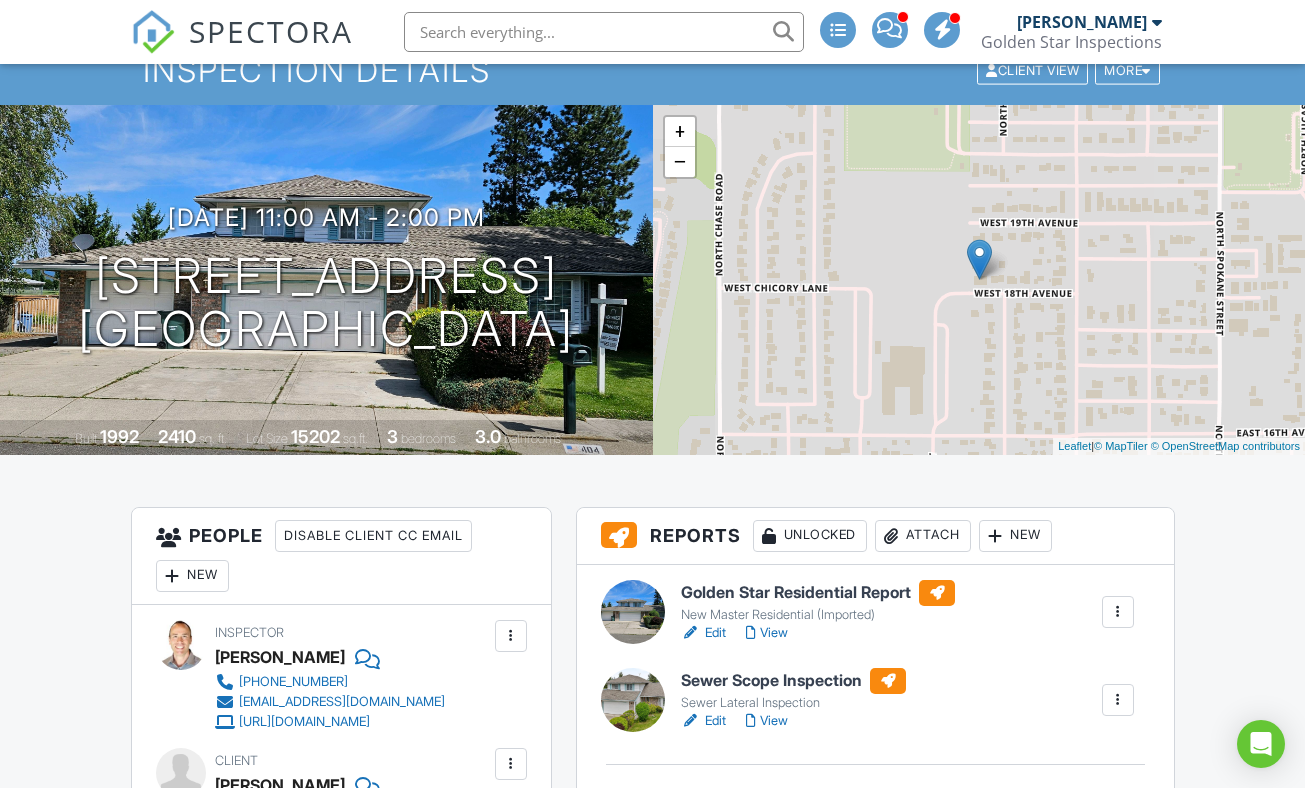 click on "Sewer Scope Inspection" at bounding box center (793, 681) 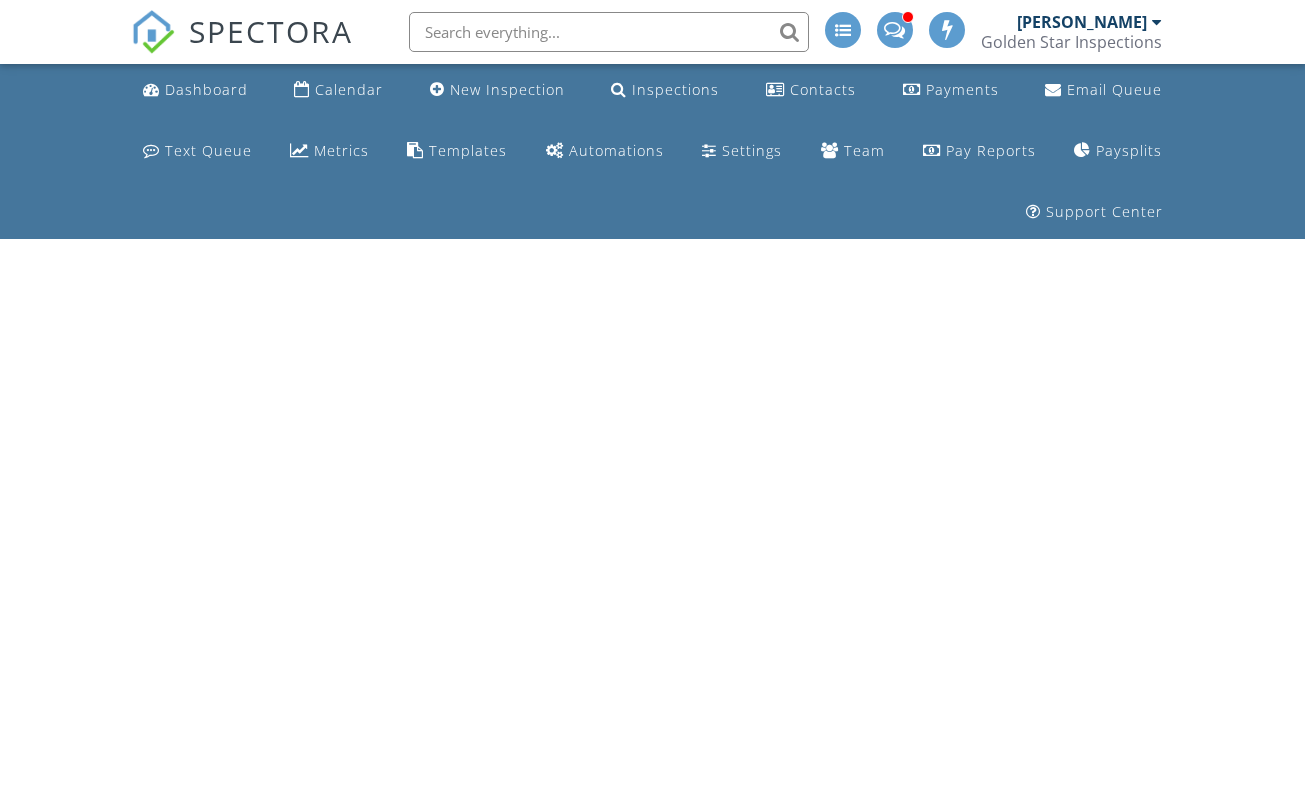 scroll, scrollTop: 0, scrollLeft: 0, axis: both 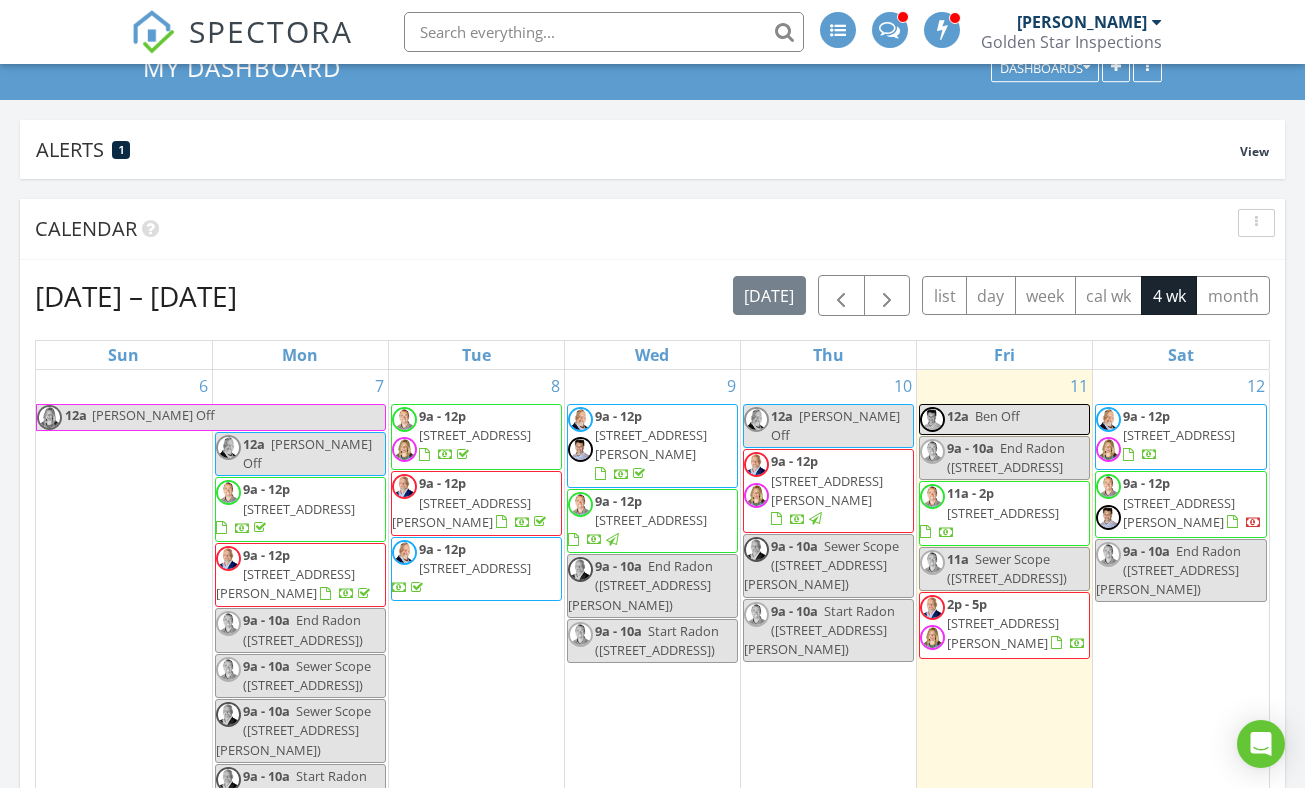 click on "11a - 2p
404 W 18th Ave, Post Falls 83854" at bounding box center (1004, 513) 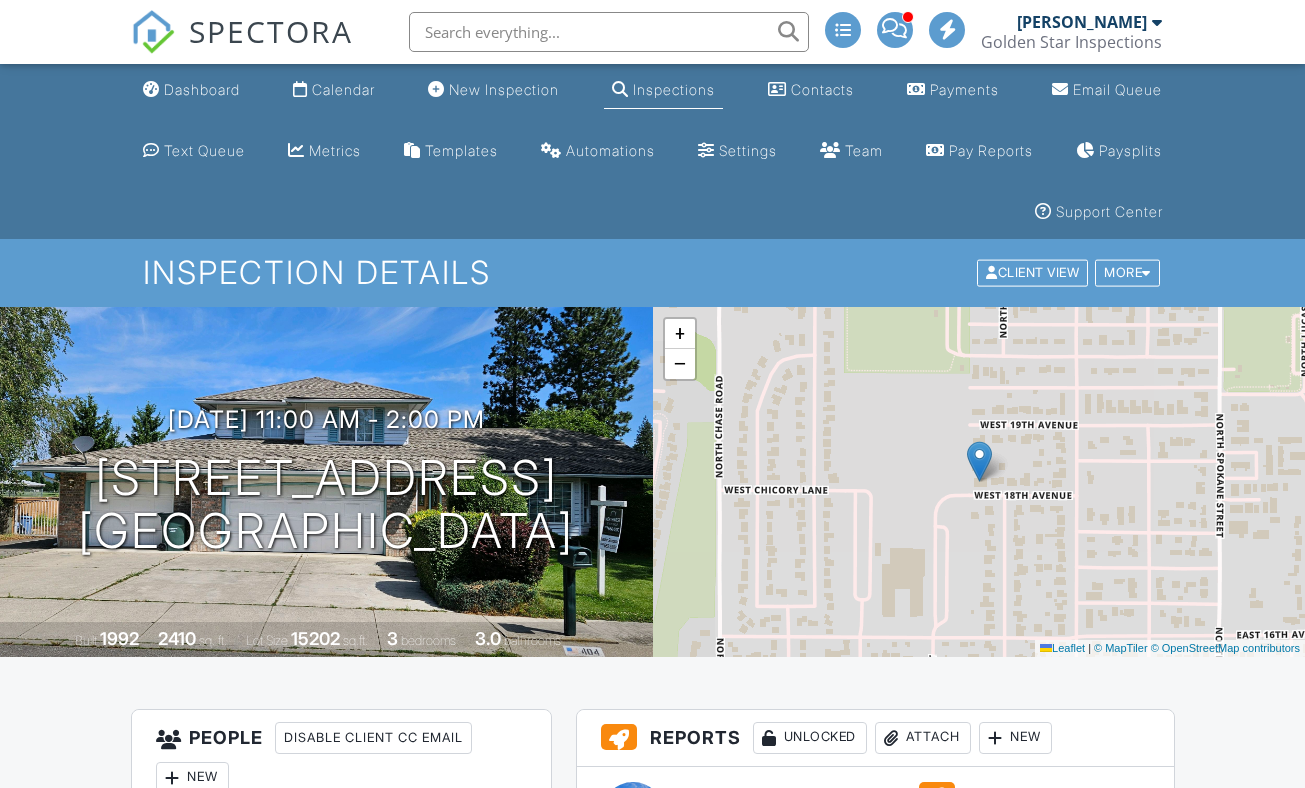 scroll, scrollTop: 369, scrollLeft: 0, axis: vertical 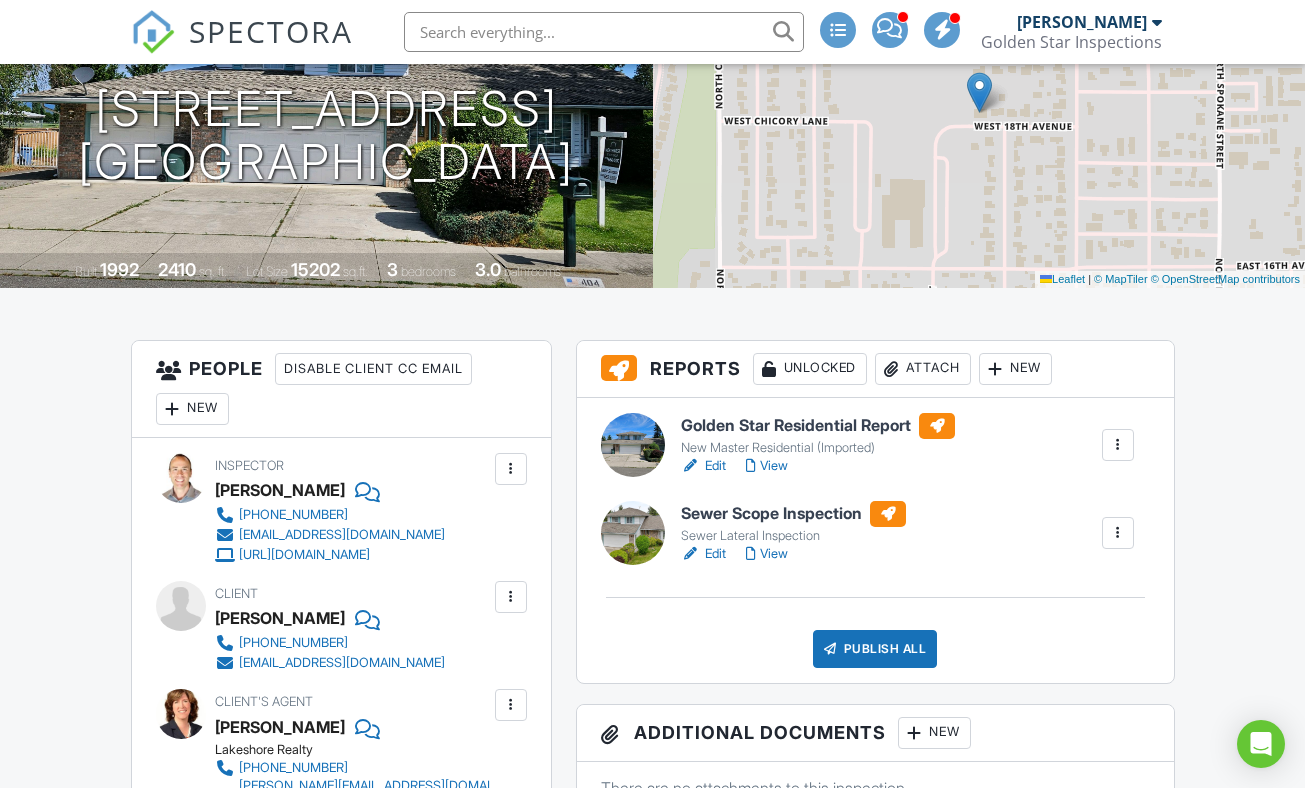 click on "View" at bounding box center (767, 466) 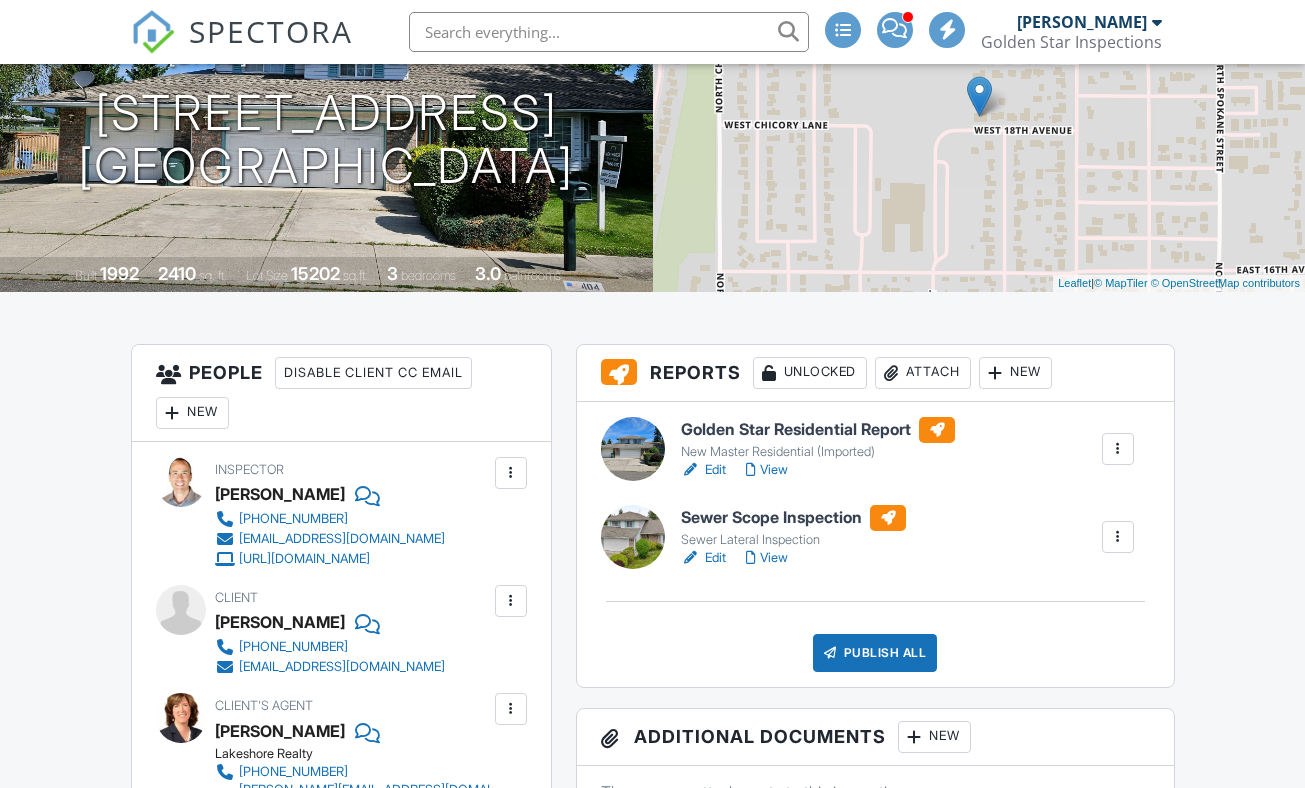 scroll, scrollTop: 365, scrollLeft: 0, axis: vertical 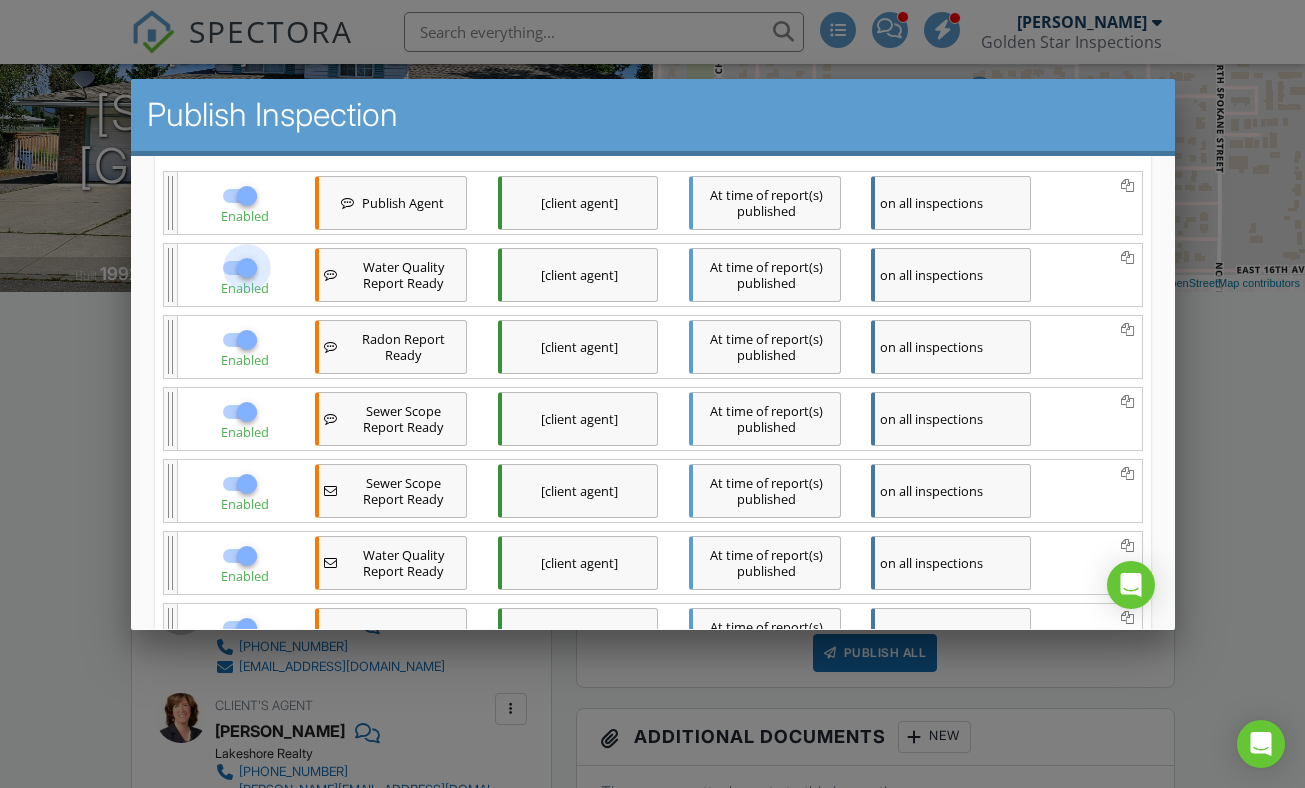 click at bounding box center [246, 267] 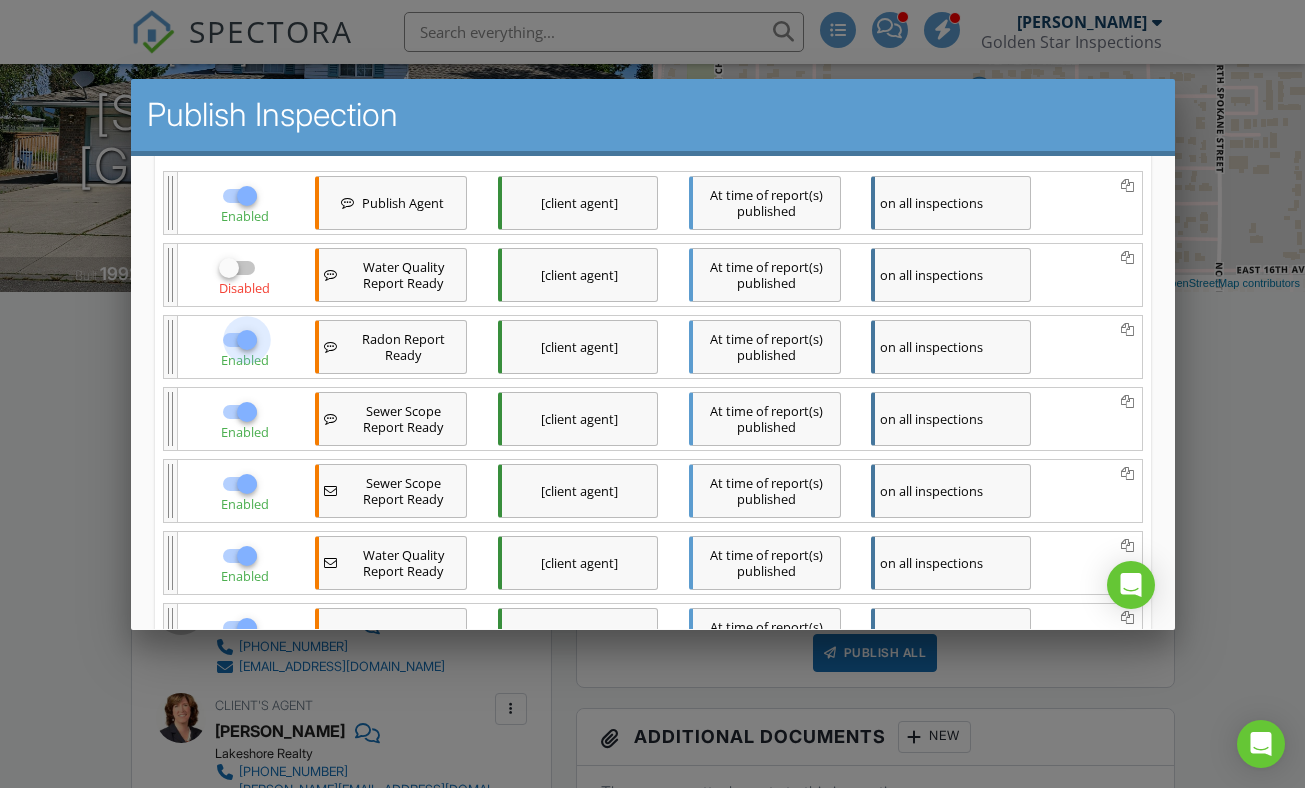 click at bounding box center [246, 339] 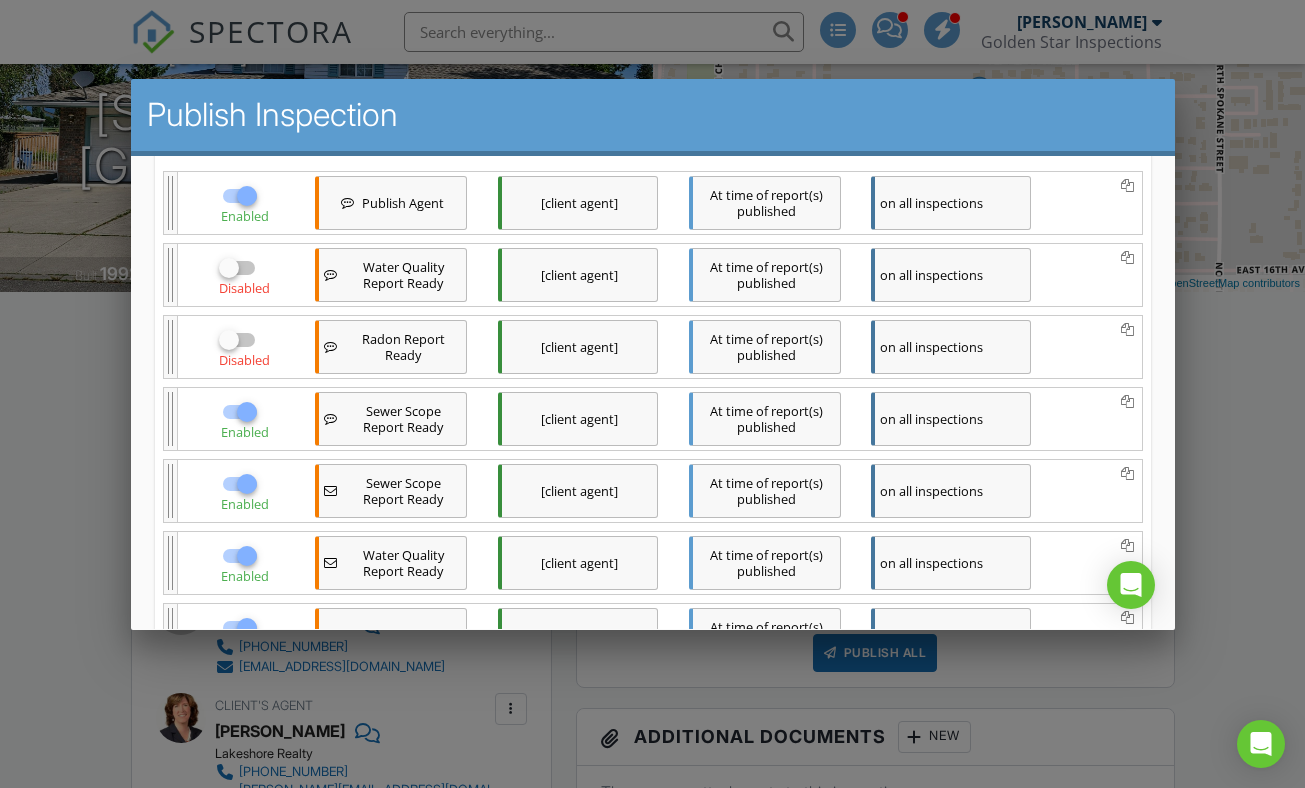 click at bounding box center (246, 411) 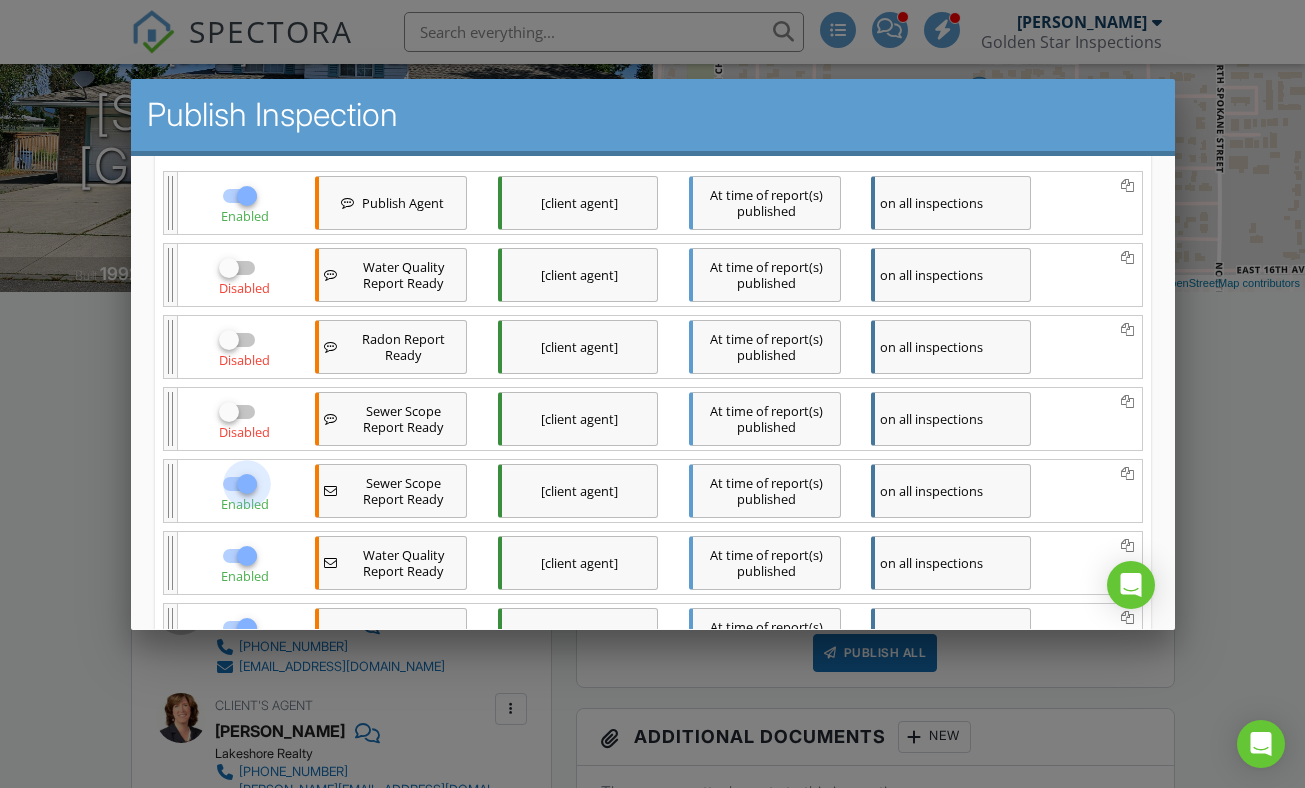 click at bounding box center (246, 483) 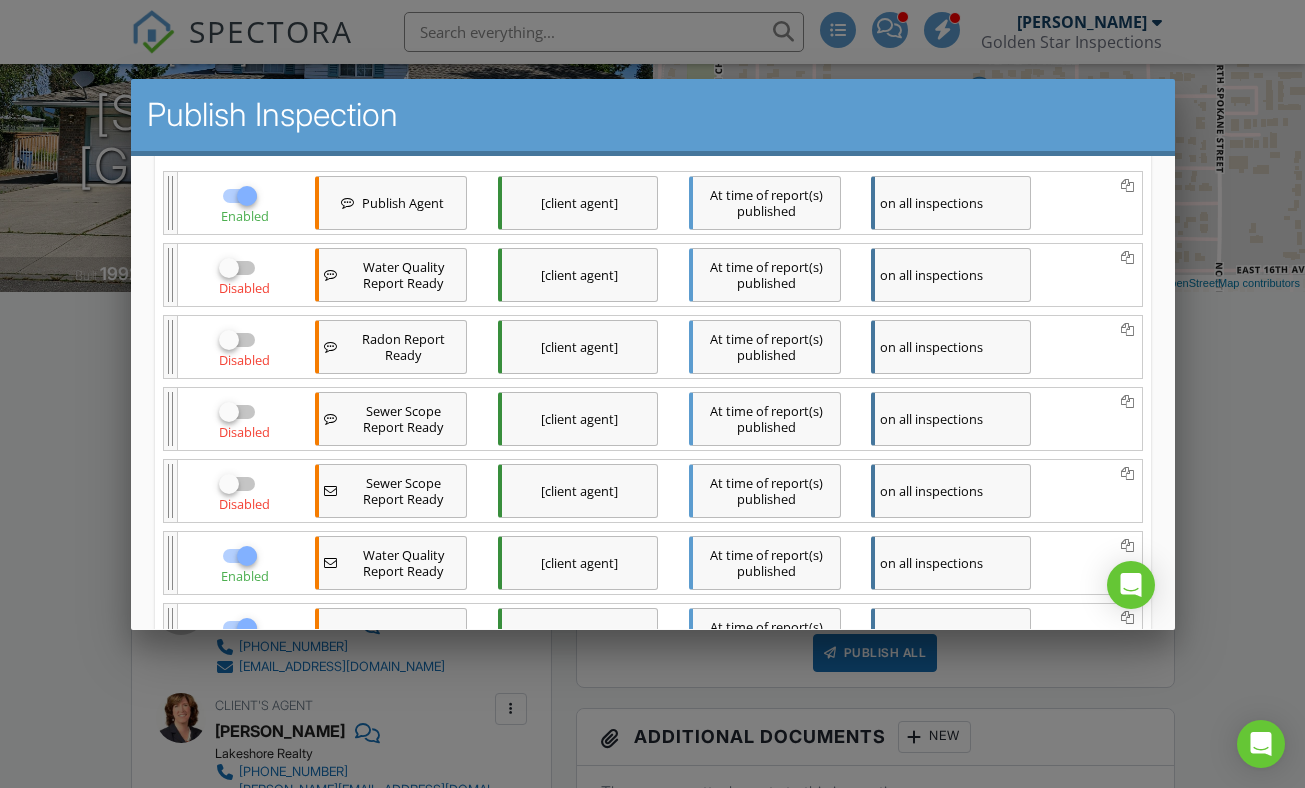 click at bounding box center [246, 555] 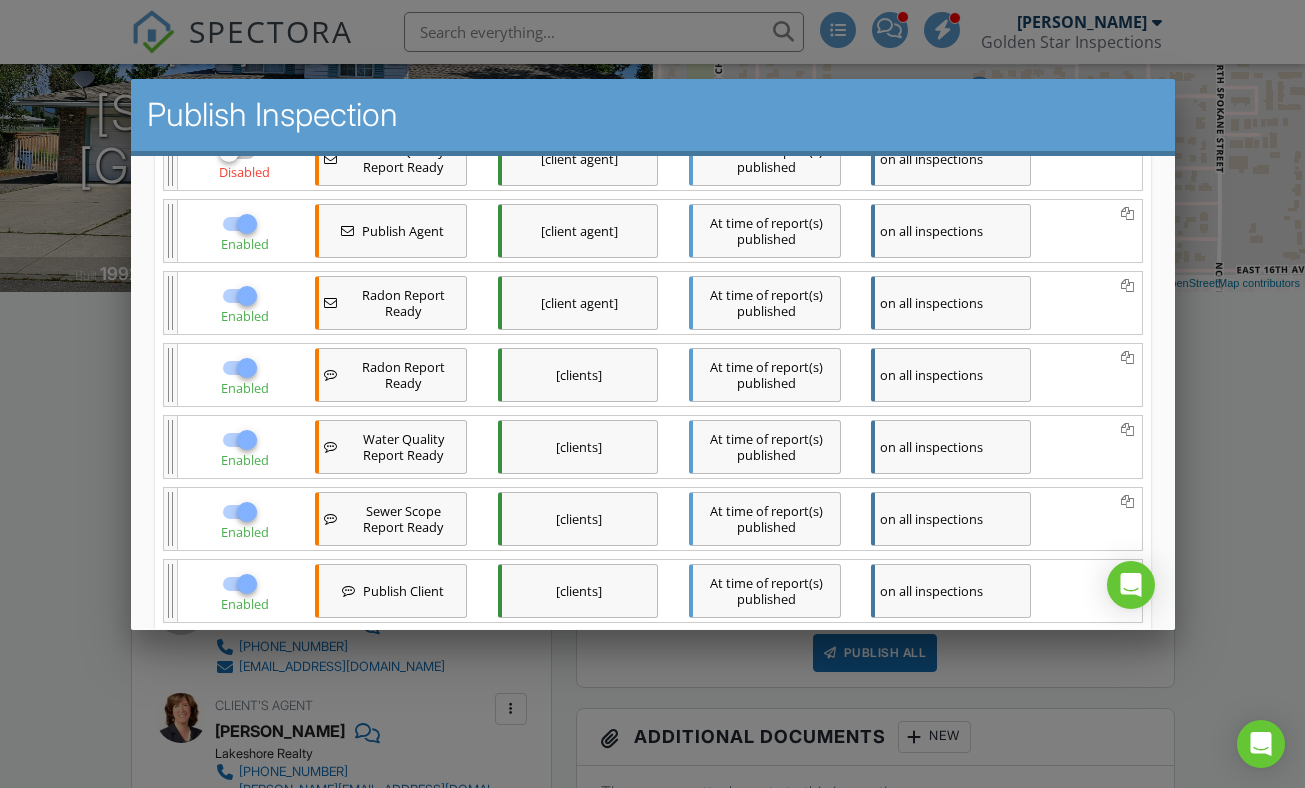 scroll, scrollTop: 751, scrollLeft: 0, axis: vertical 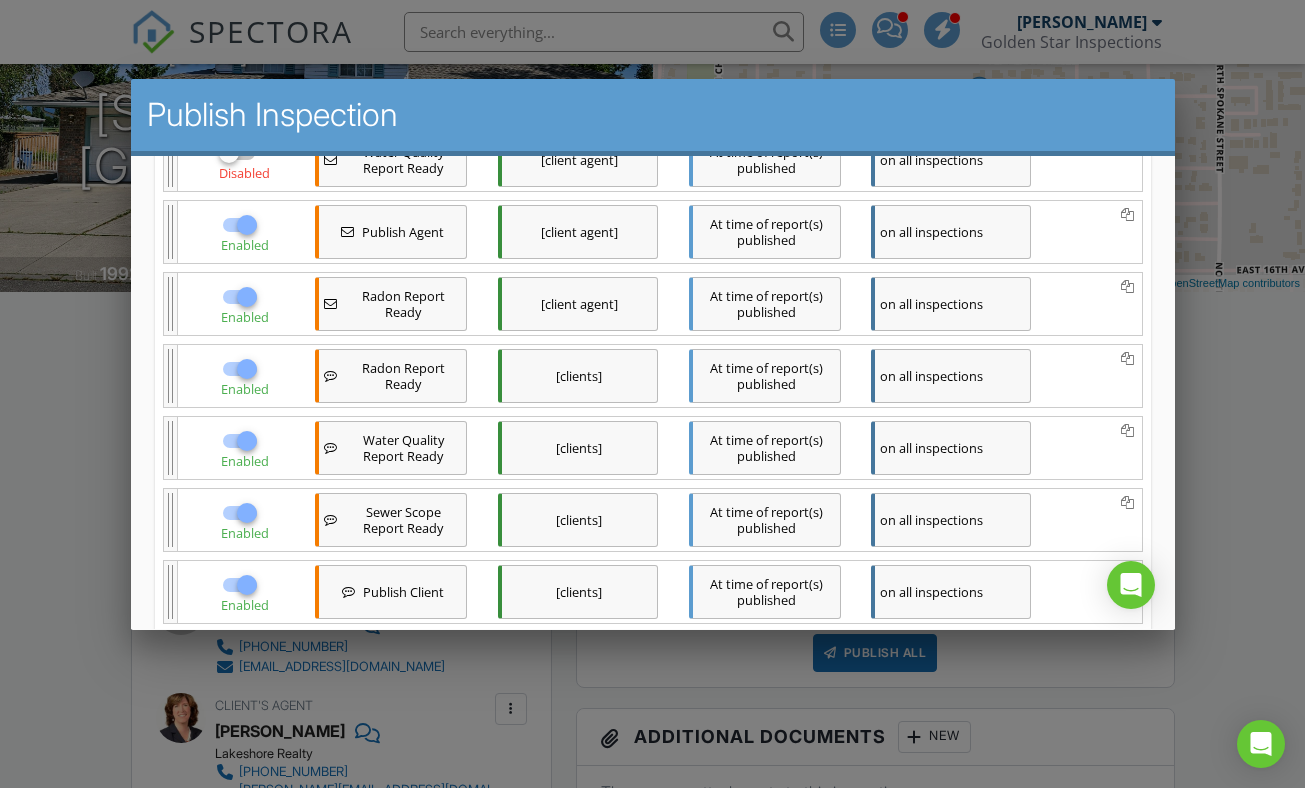 click at bounding box center (246, 296) 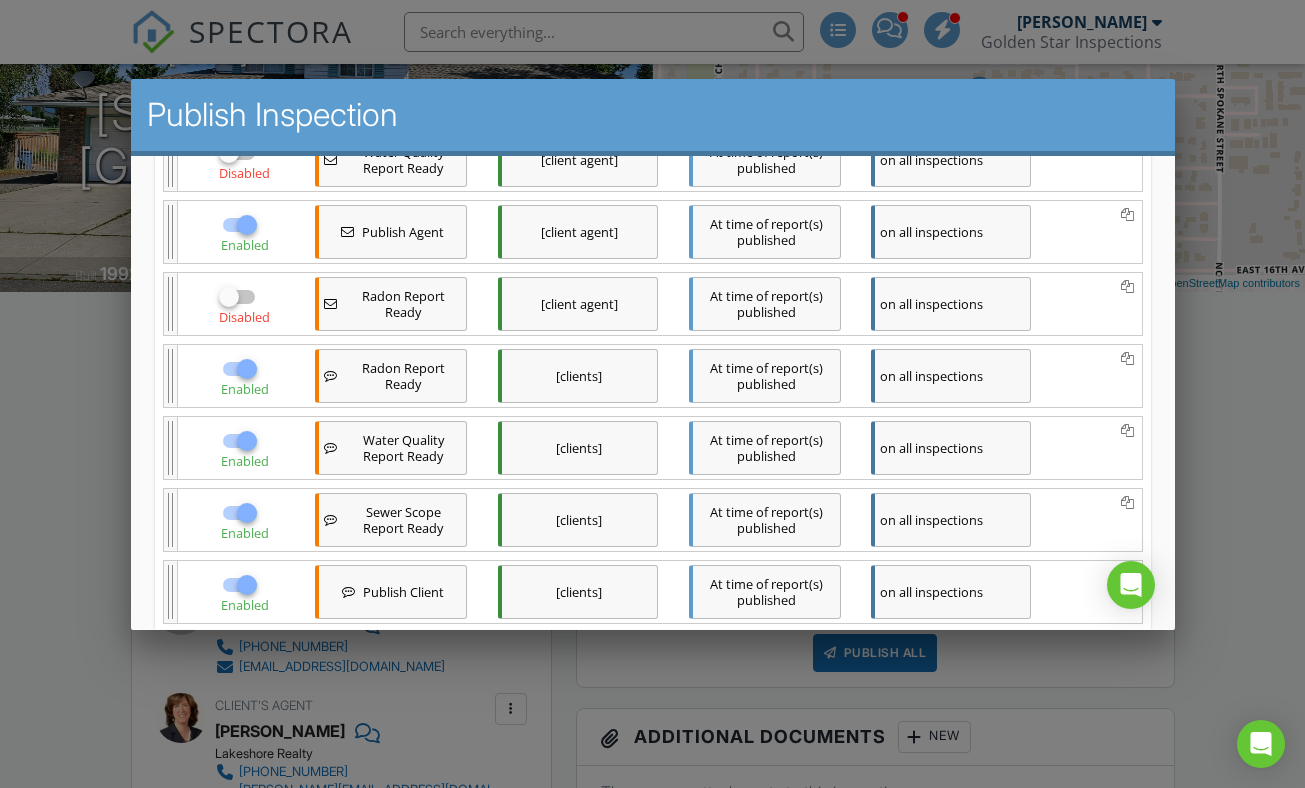 click at bounding box center (246, 368) 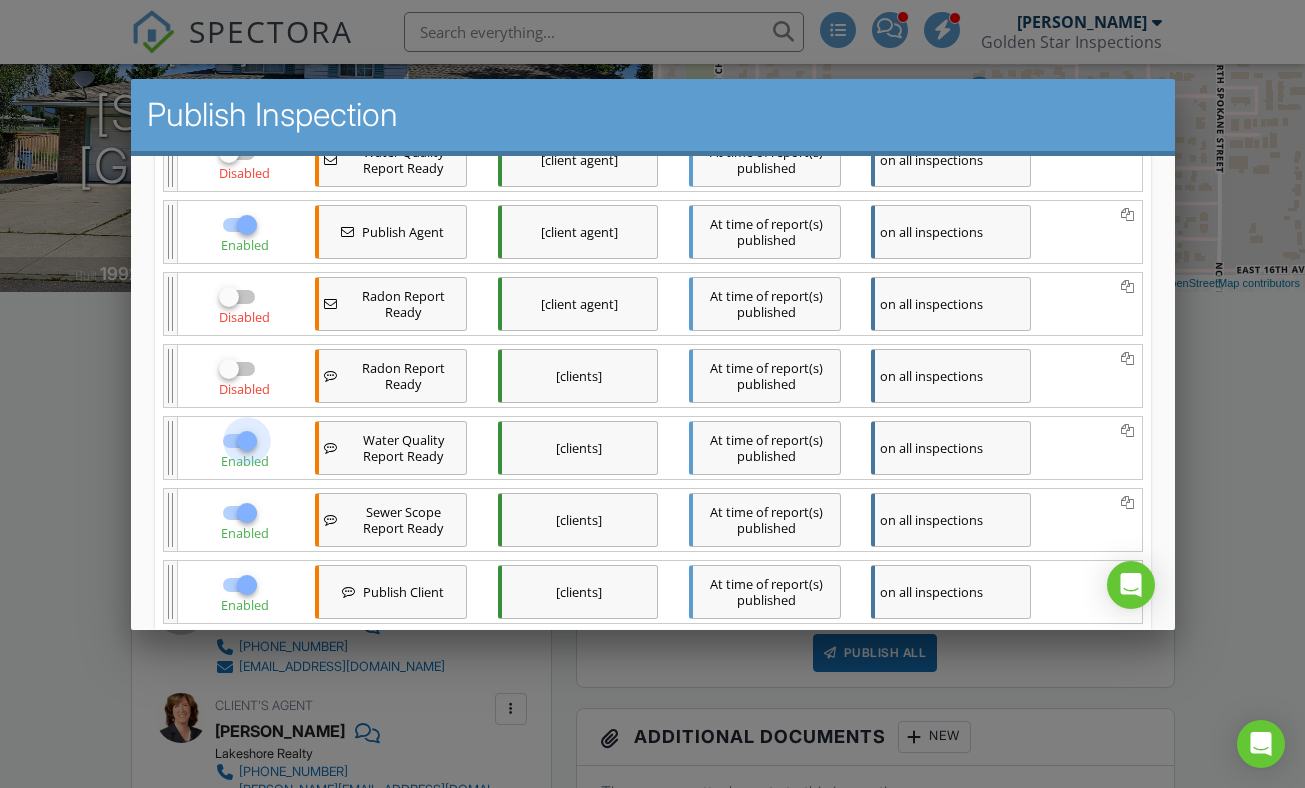click at bounding box center (246, 440) 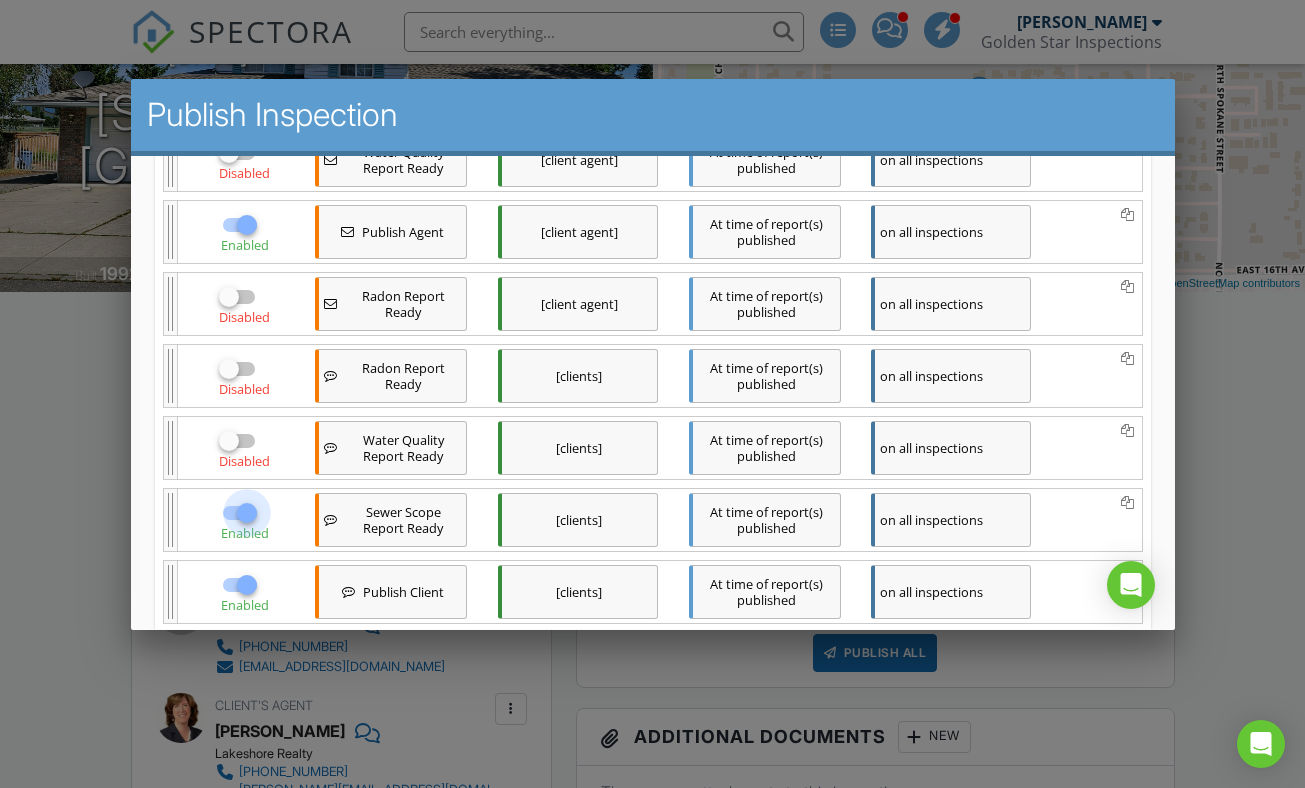 click at bounding box center (246, 512) 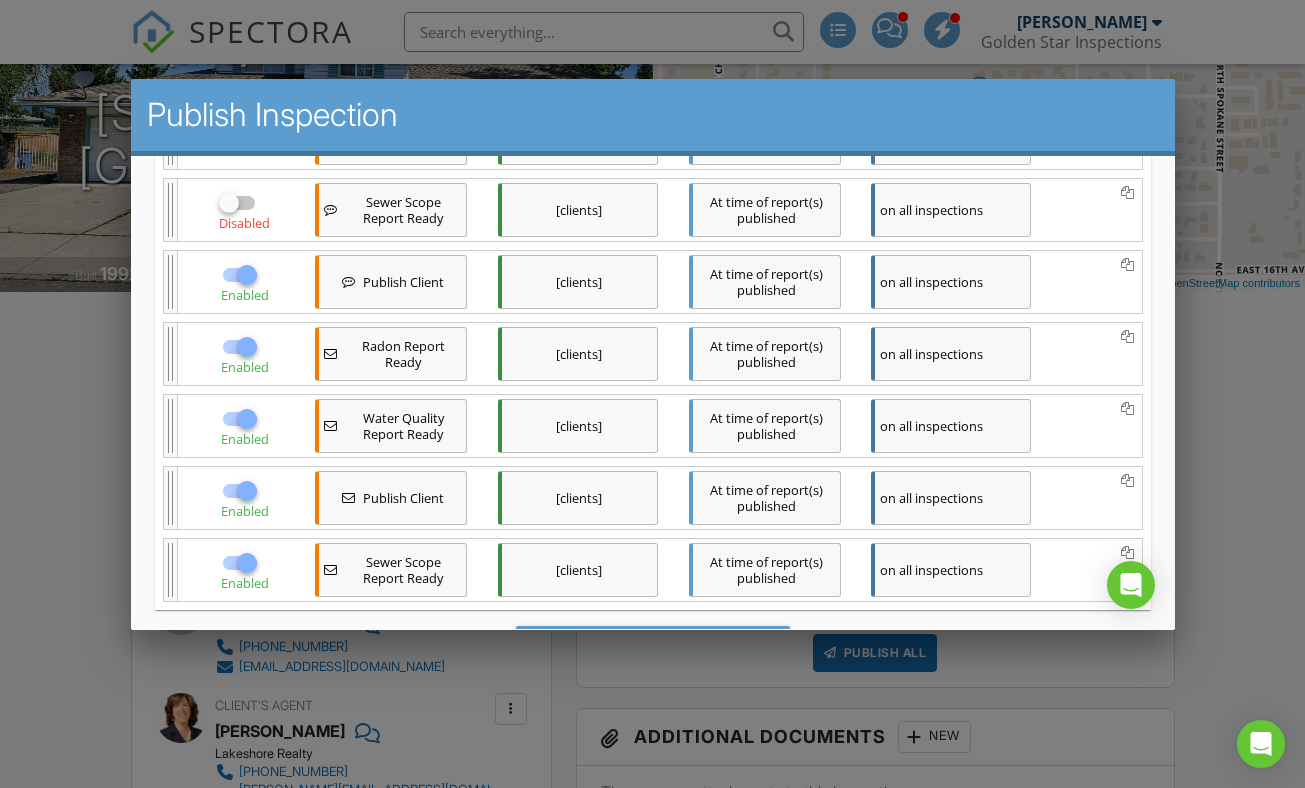 scroll, scrollTop: 1074, scrollLeft: 0, axis: vertical 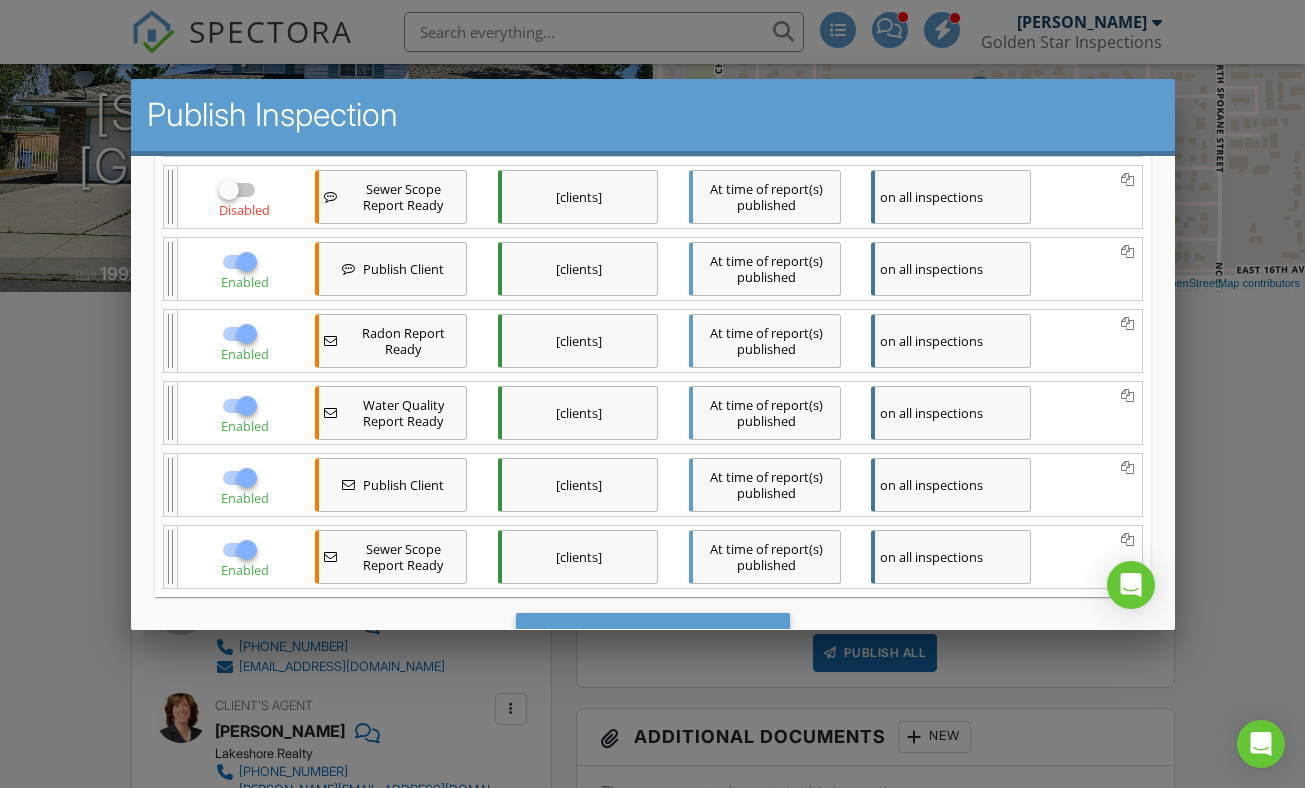 click at bounding box center (246, 333) 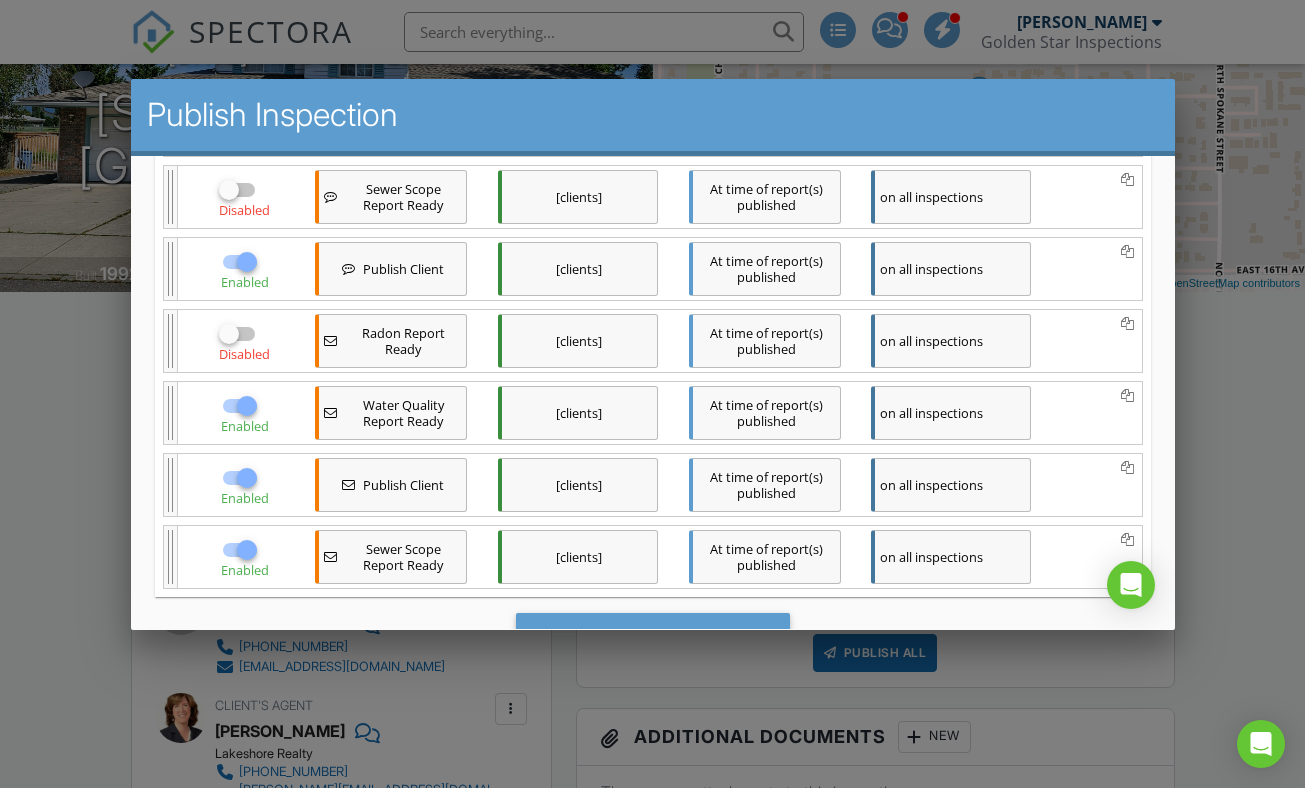 click at bounding box center (246, 405) 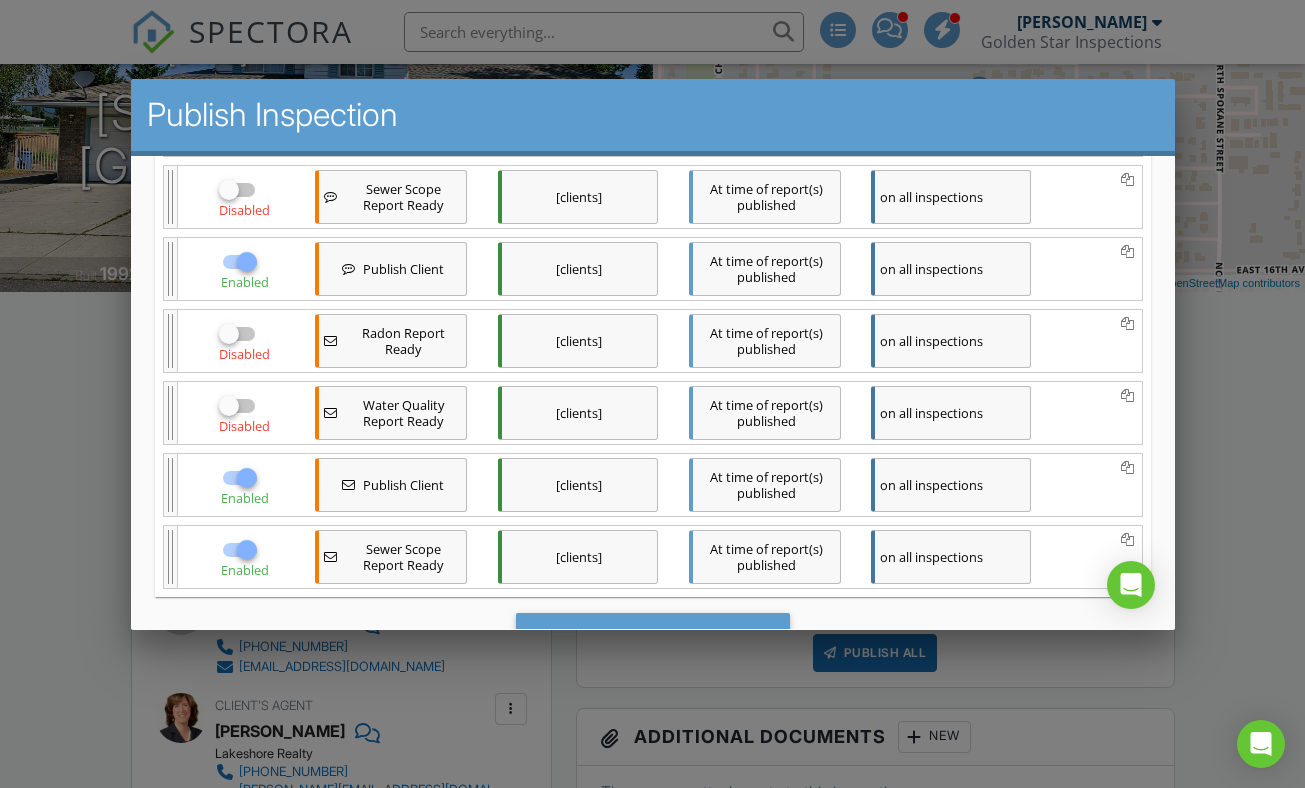 click at bounding box center [246, 549] 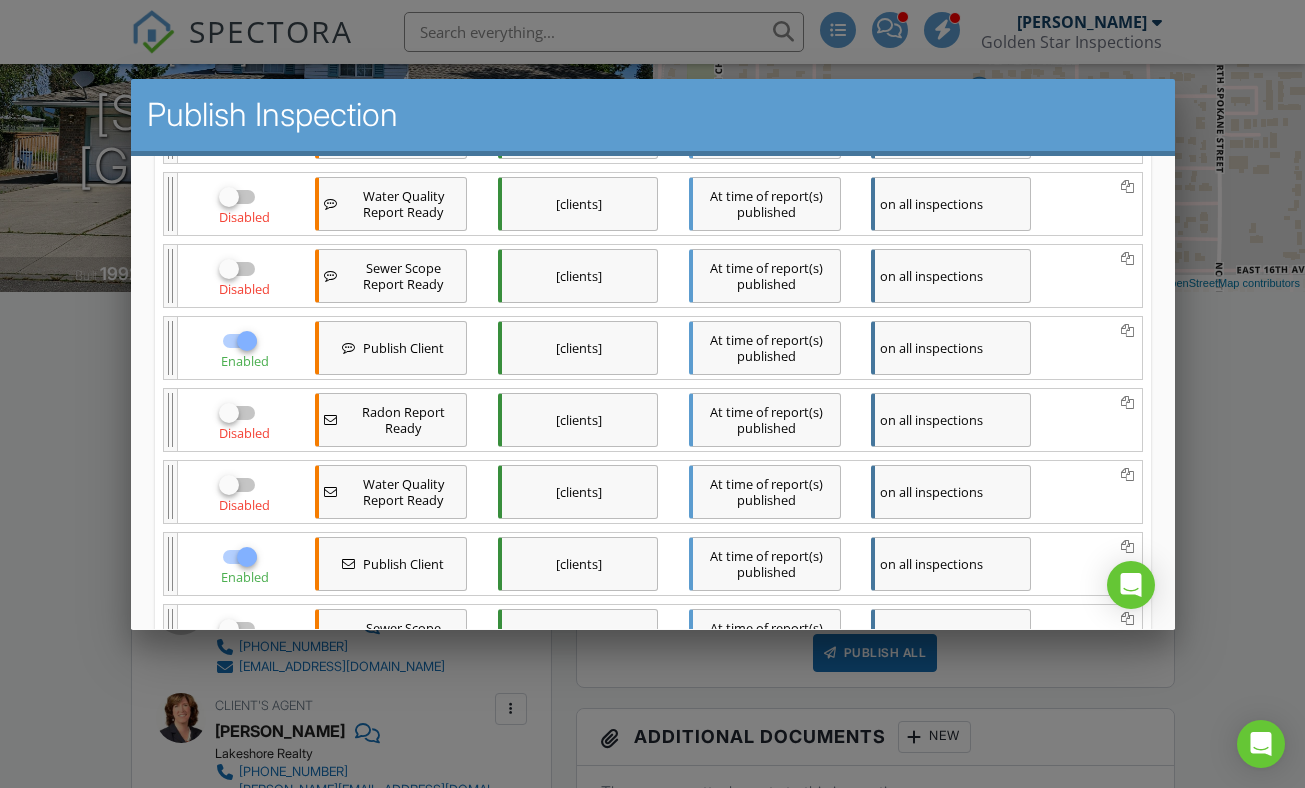 scroll, scrollTop: 1167, scrollLeft: 0, axis: vertical 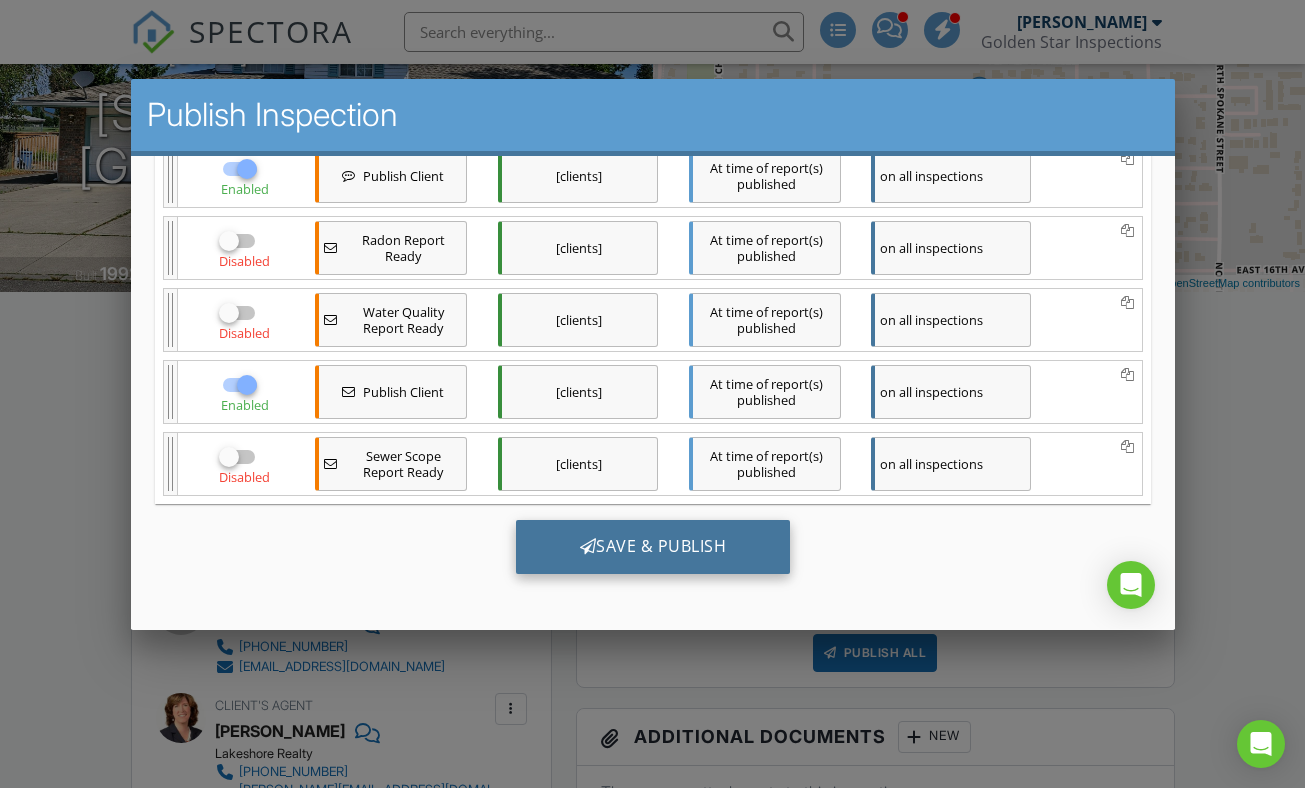 click on "Save & Publish" at bounding box center [652, 546] 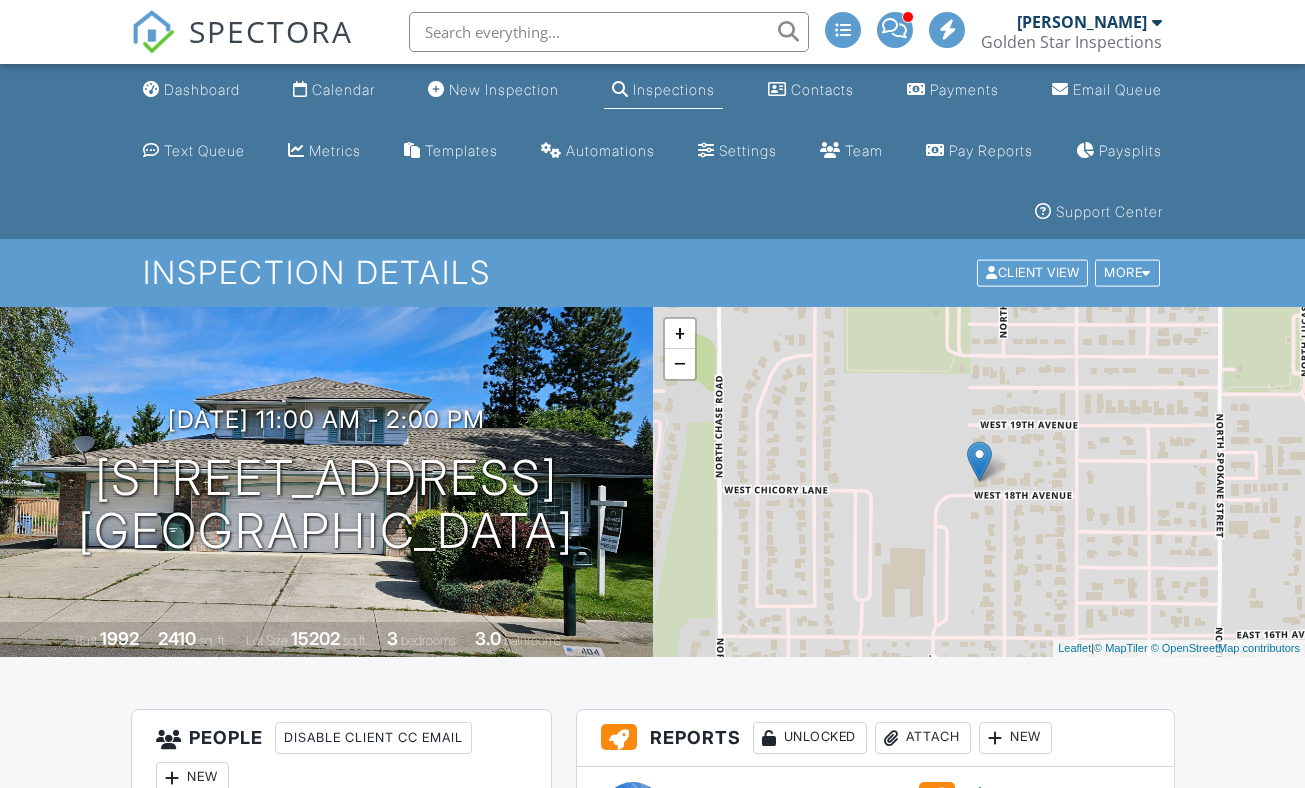 scroll, scrollTop: 0, scrollLeft: 0, axis: both 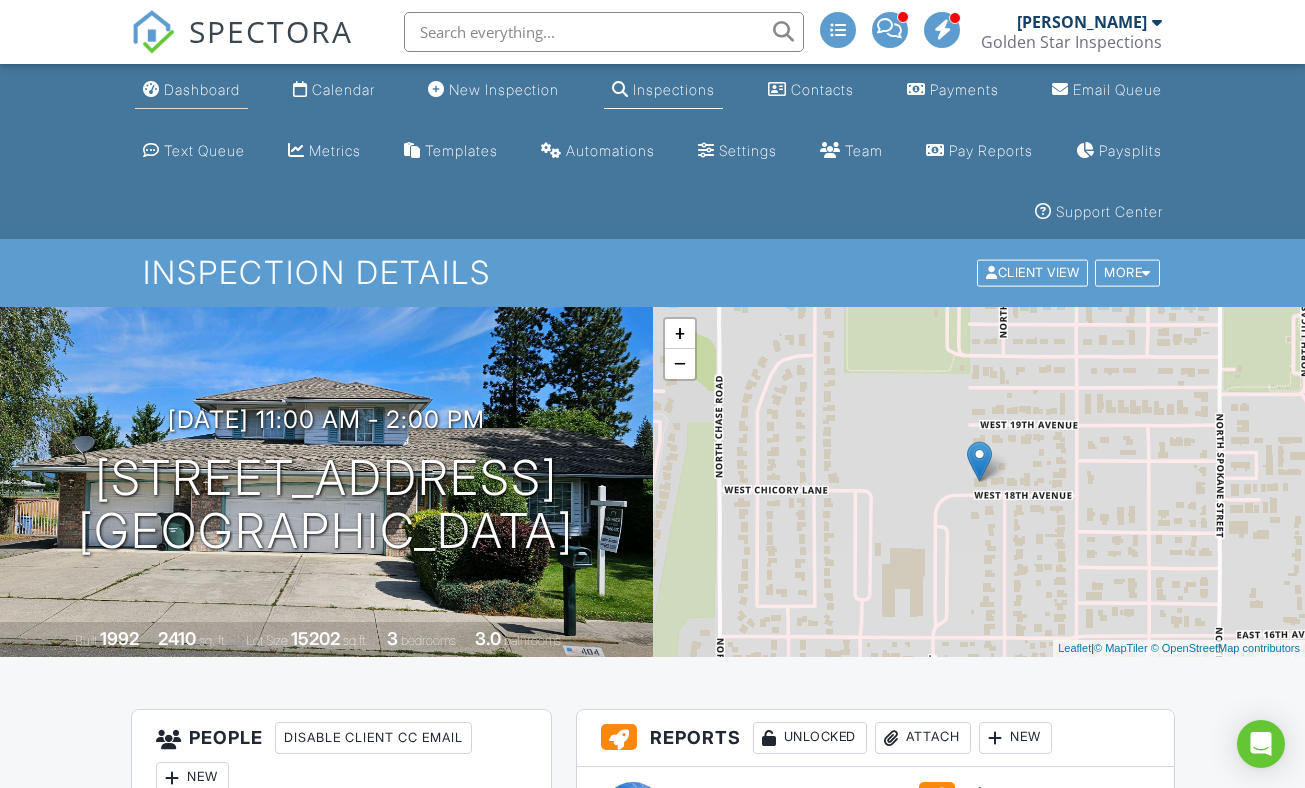 click on "Dashboard" at bounding box center [191, 90] 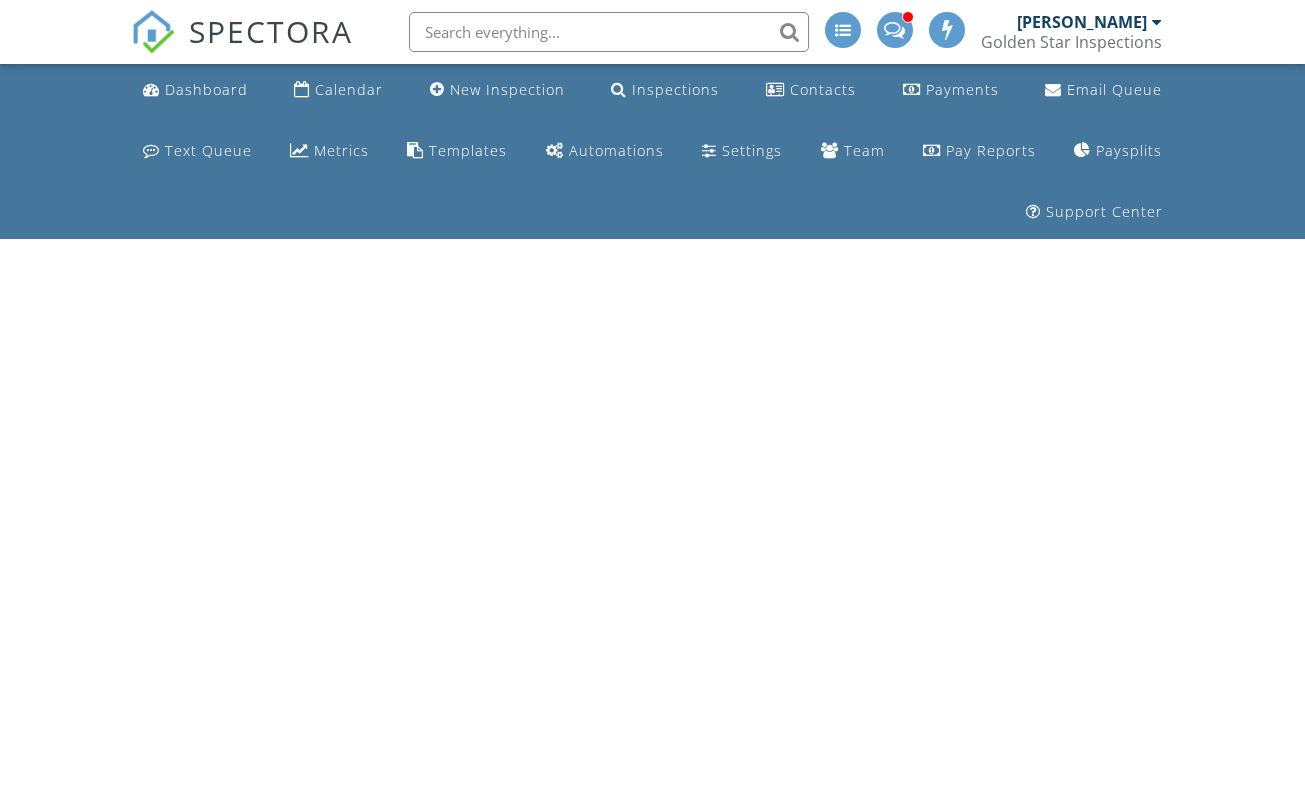 scroll, scrollTop: 0, scrollLeft: 0, axis: both 